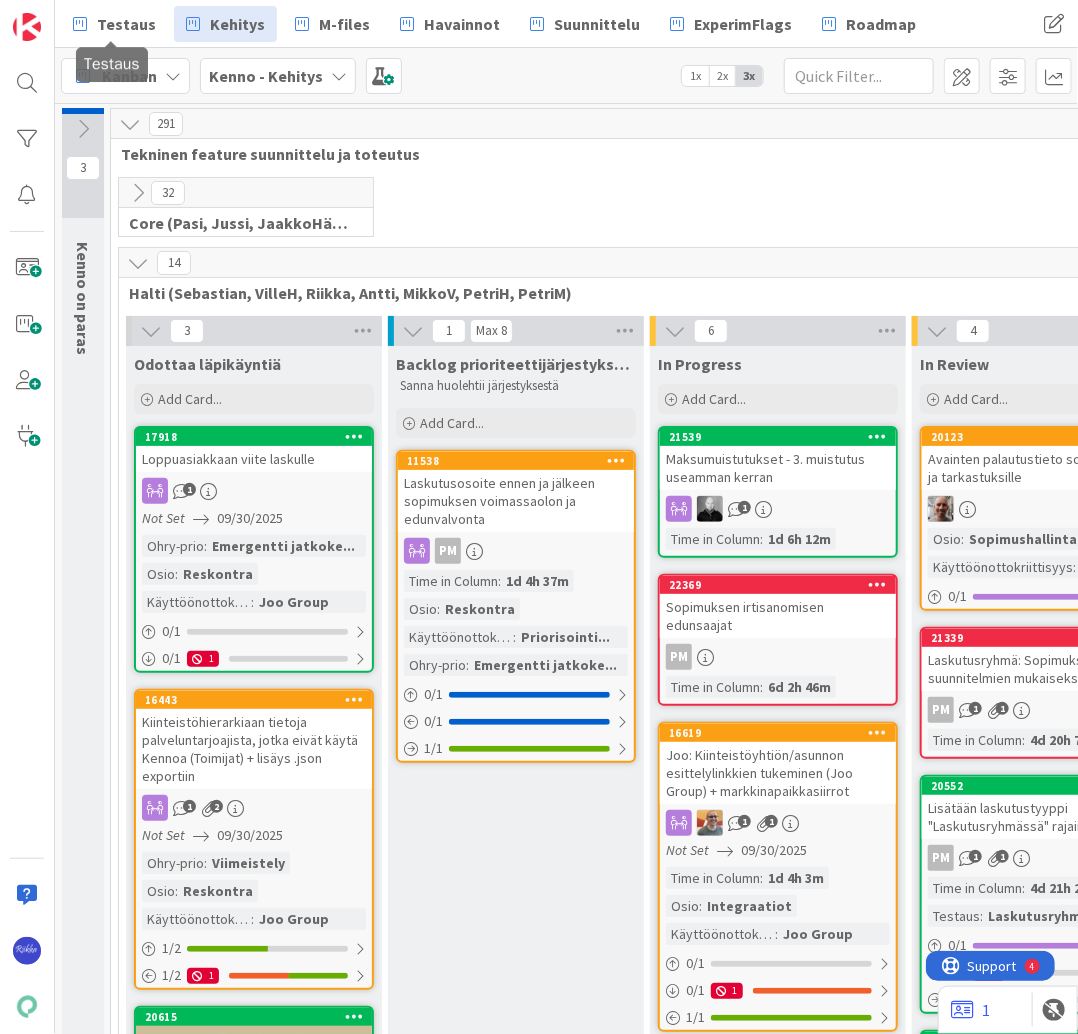 scroll, scrollTop: 0, scrollLeft: 0, axis: both 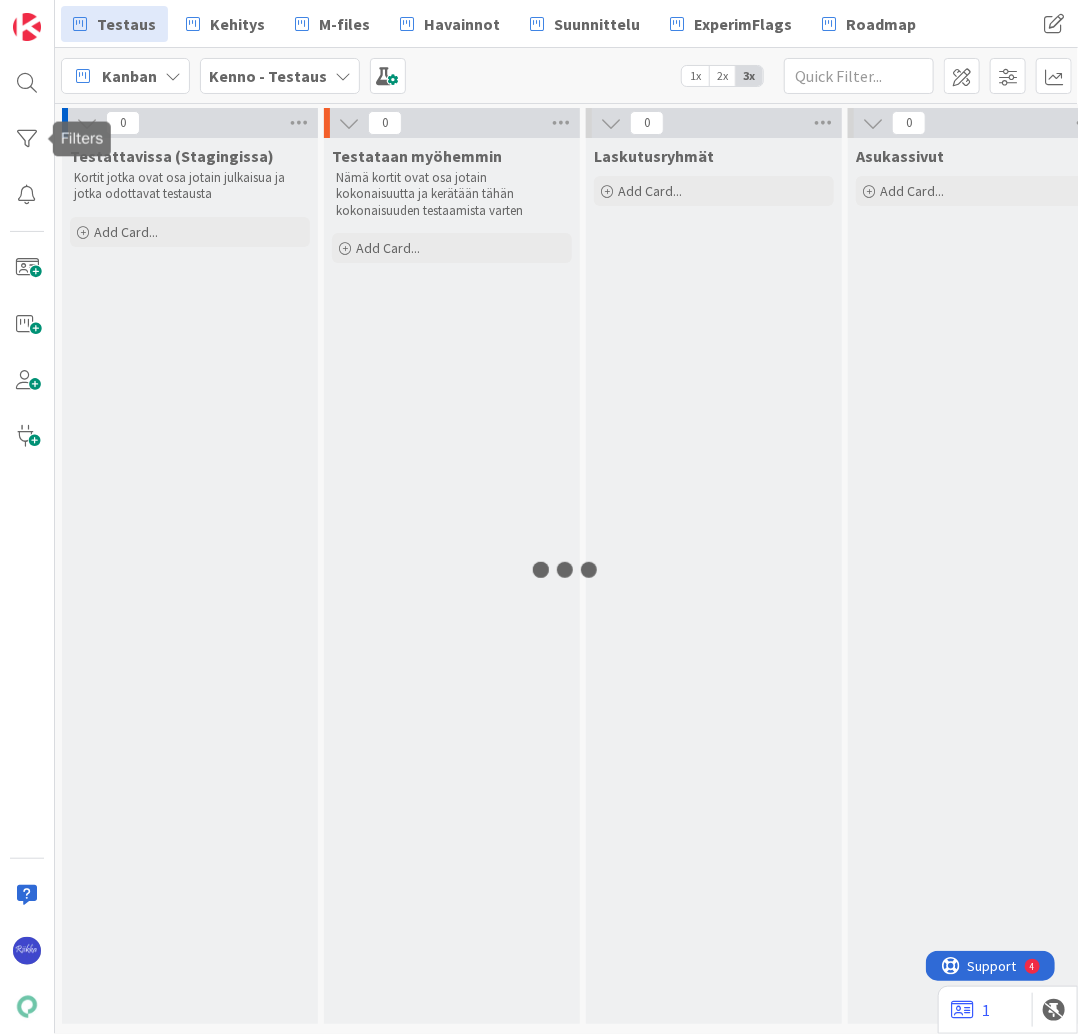click at bounding box center [27, 139] 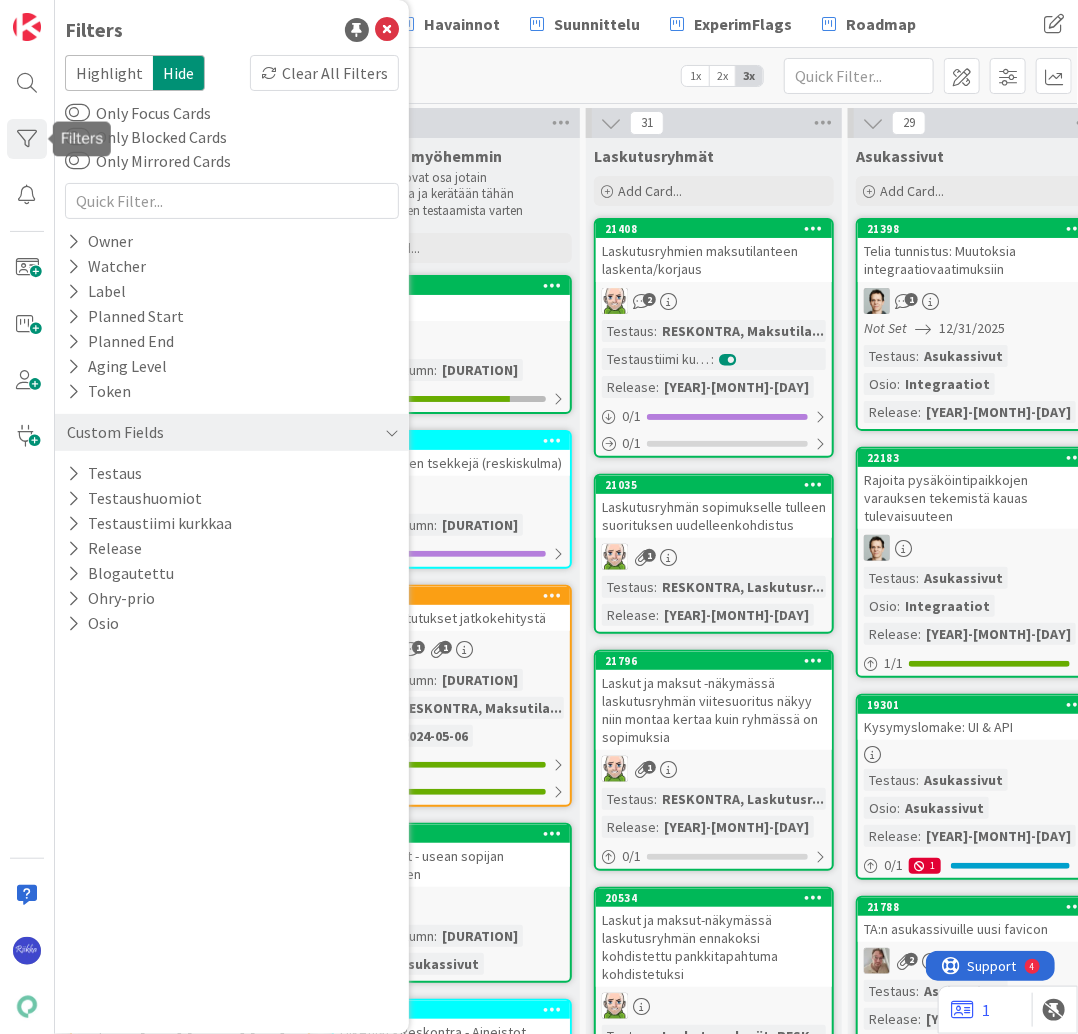 click at bounding box center [73, 473] 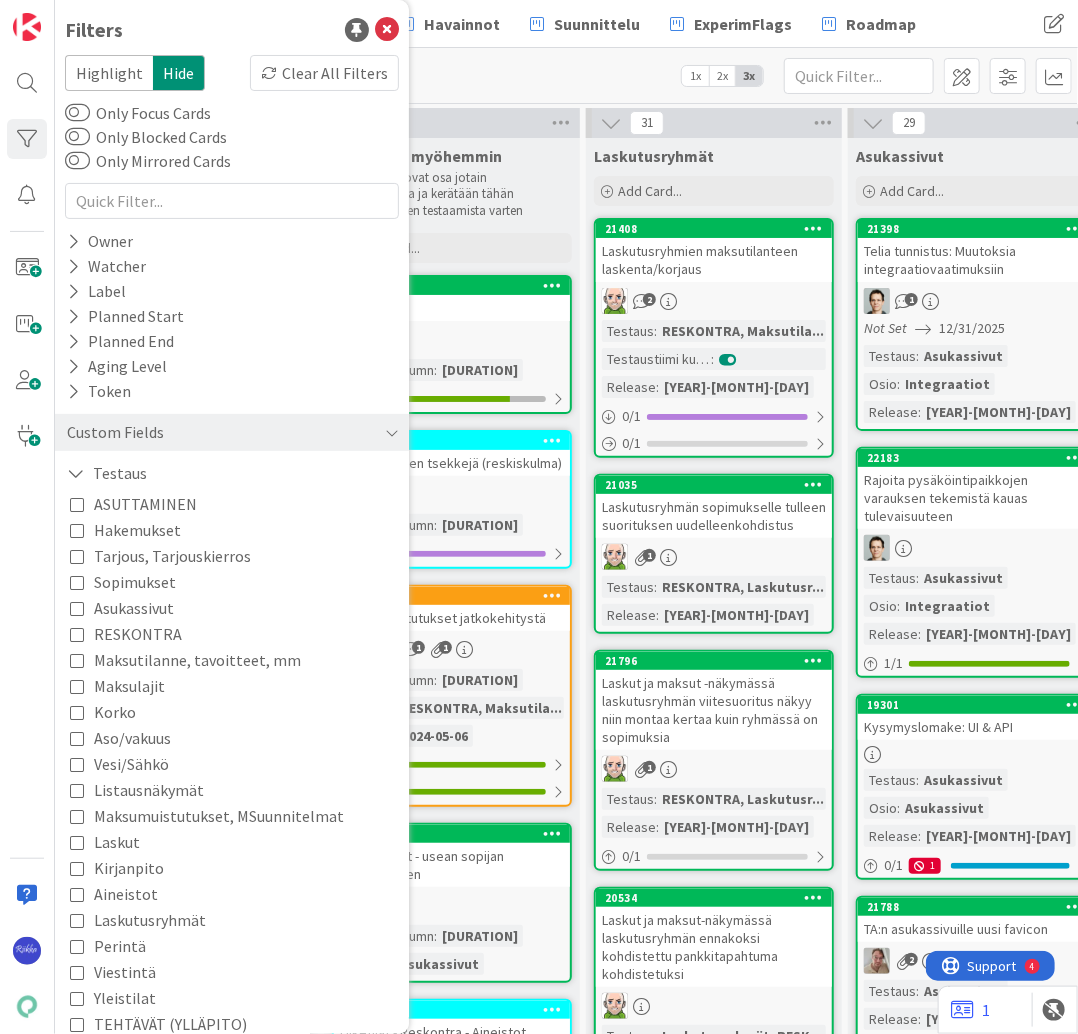 scroll, scrollTop: 400, scrollLeft: 0, axis: vertical 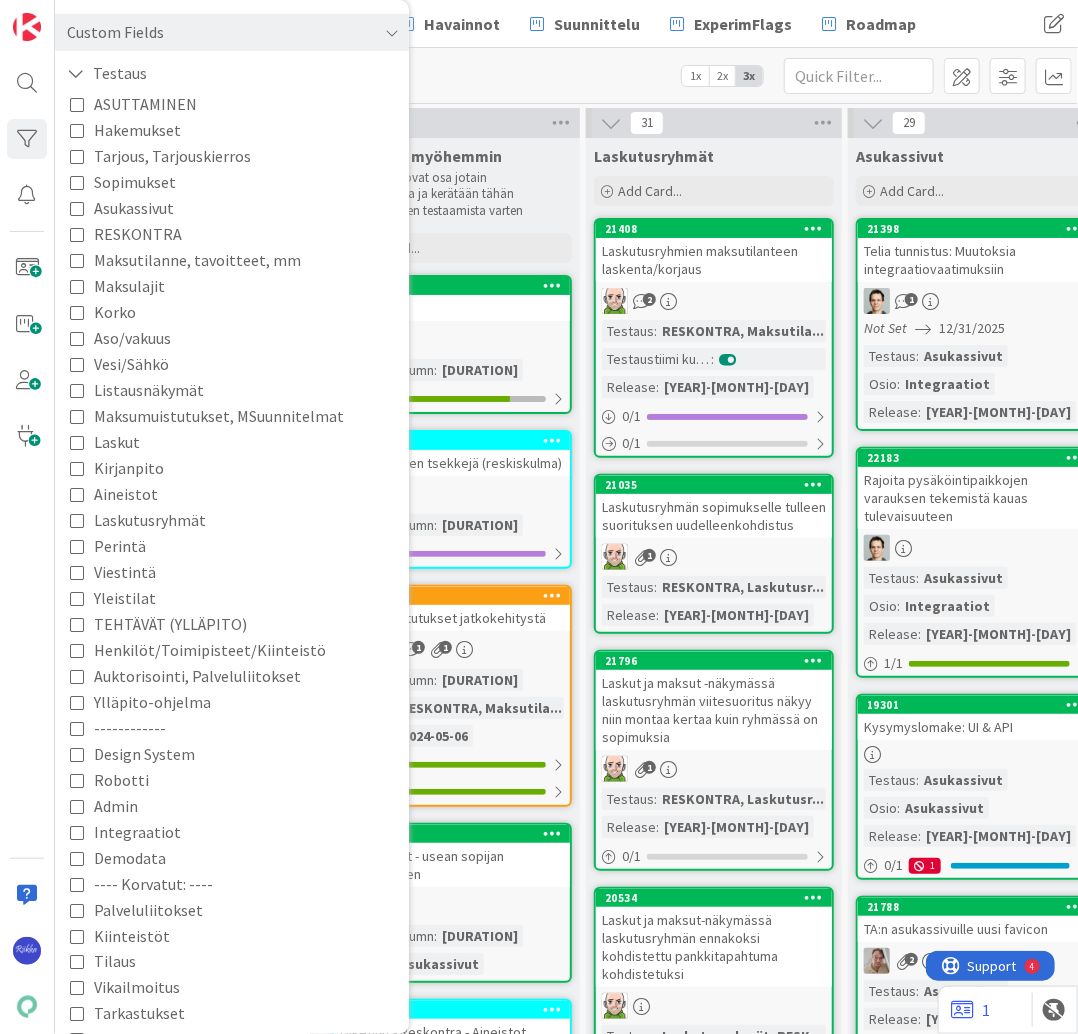 click on "Vesi/Sähkö" at bounding box center [131, 364] 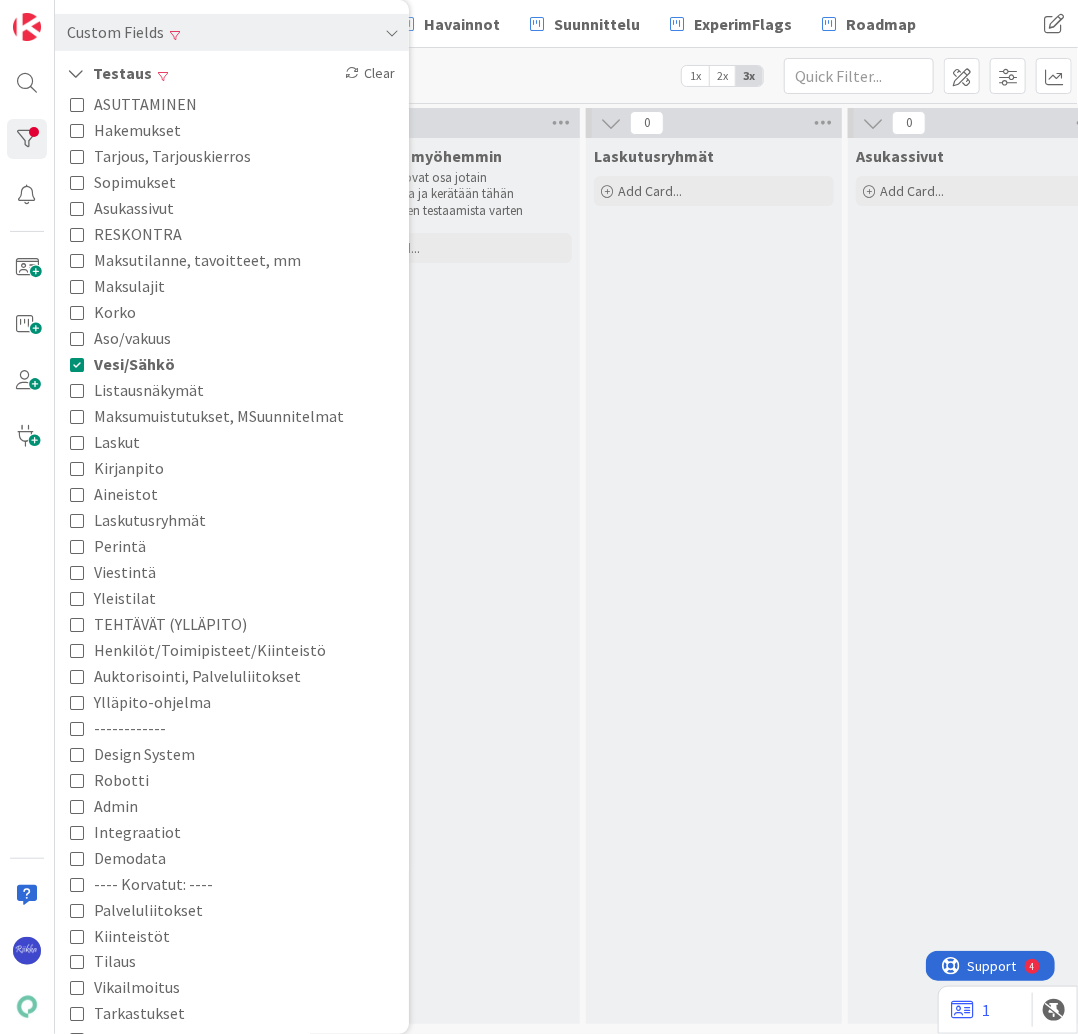 click on "Laskutusryhmät Add Card..." at bounding box center (714, 581) 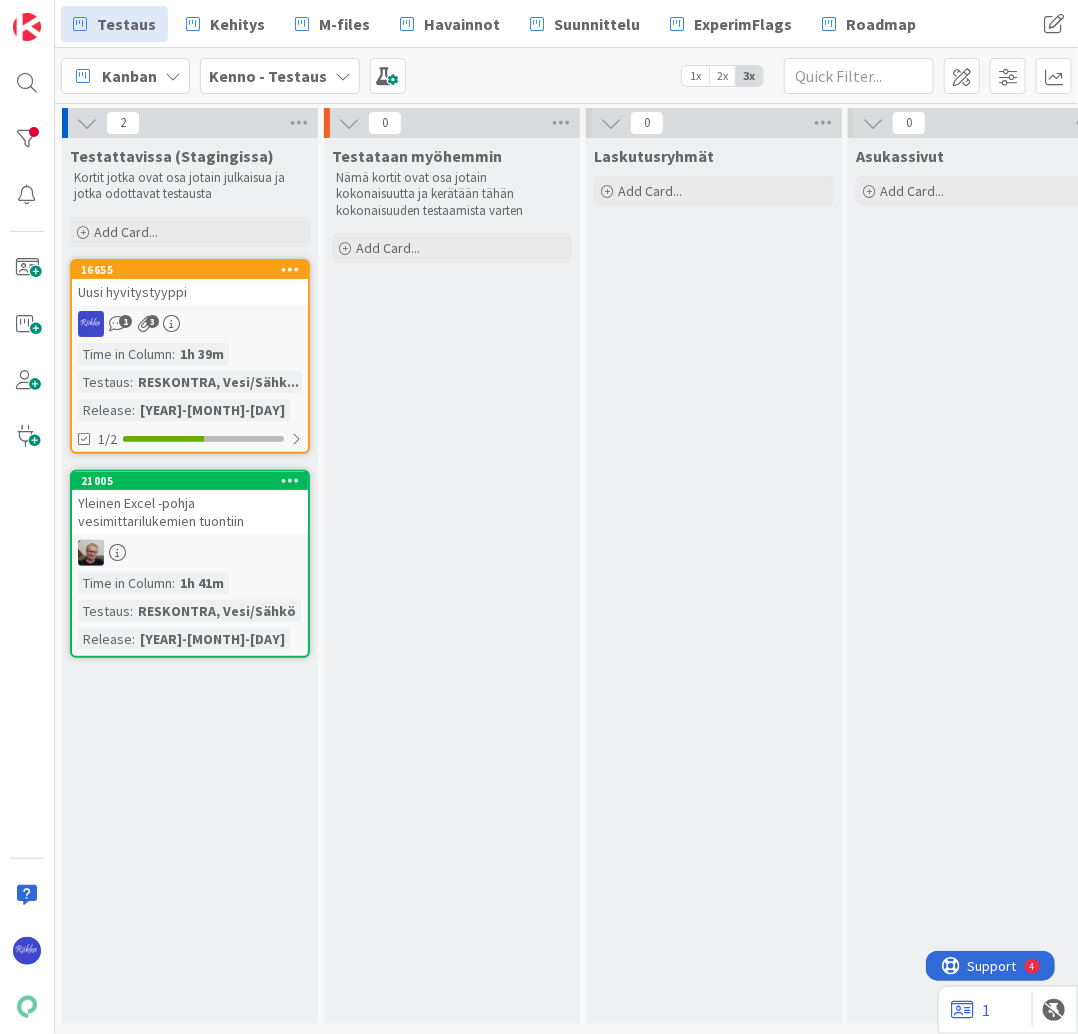click on "[NUMBER] Yleinen Excel -pohja vesimittarilukemien tuontiin Time in Column : [DURATION] Testaus : RESKONTRA, Vesi/Sähkö Release : [YEAR]-[MONTH]-[DAY]" at bounding box center [190, 564] 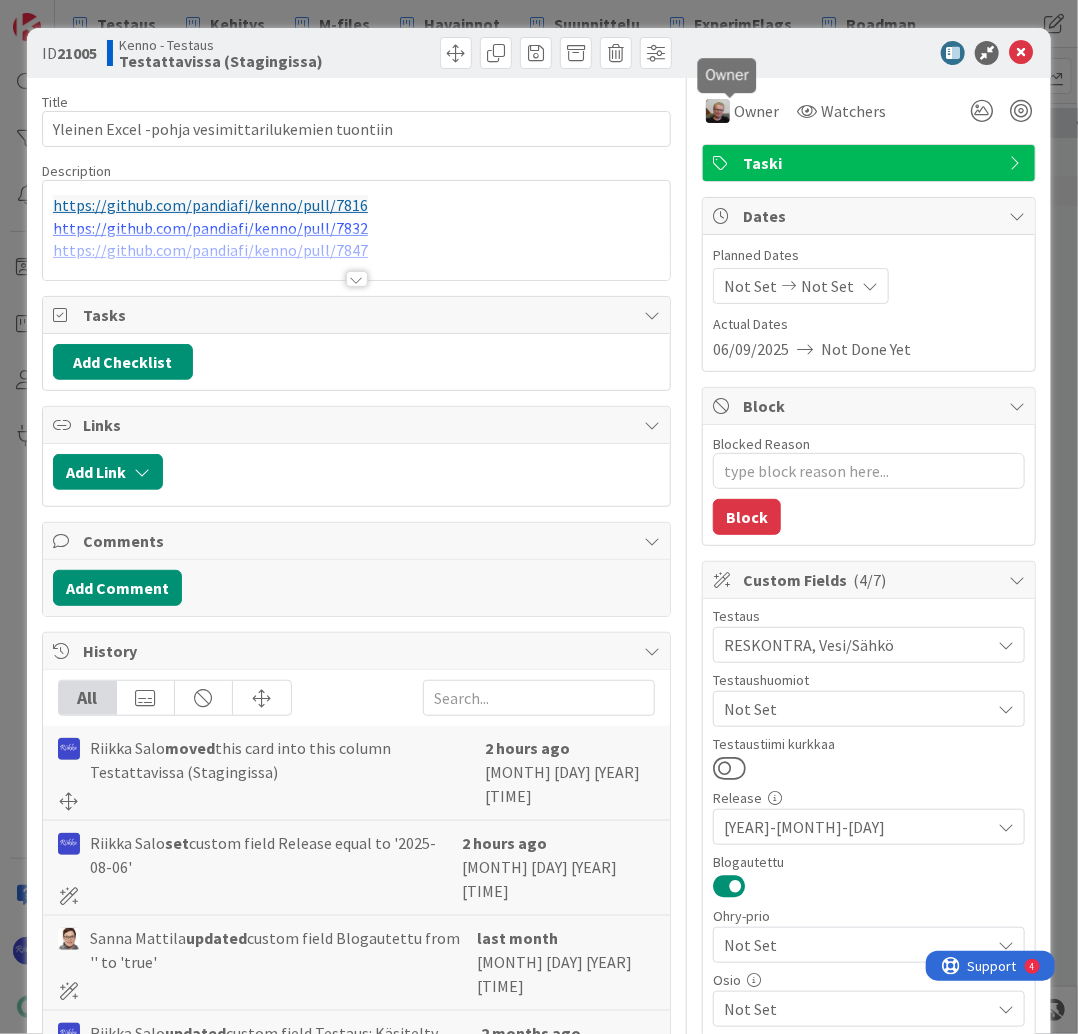 scroll, scrollTop: 0, scrollLeft: 0, axis: both 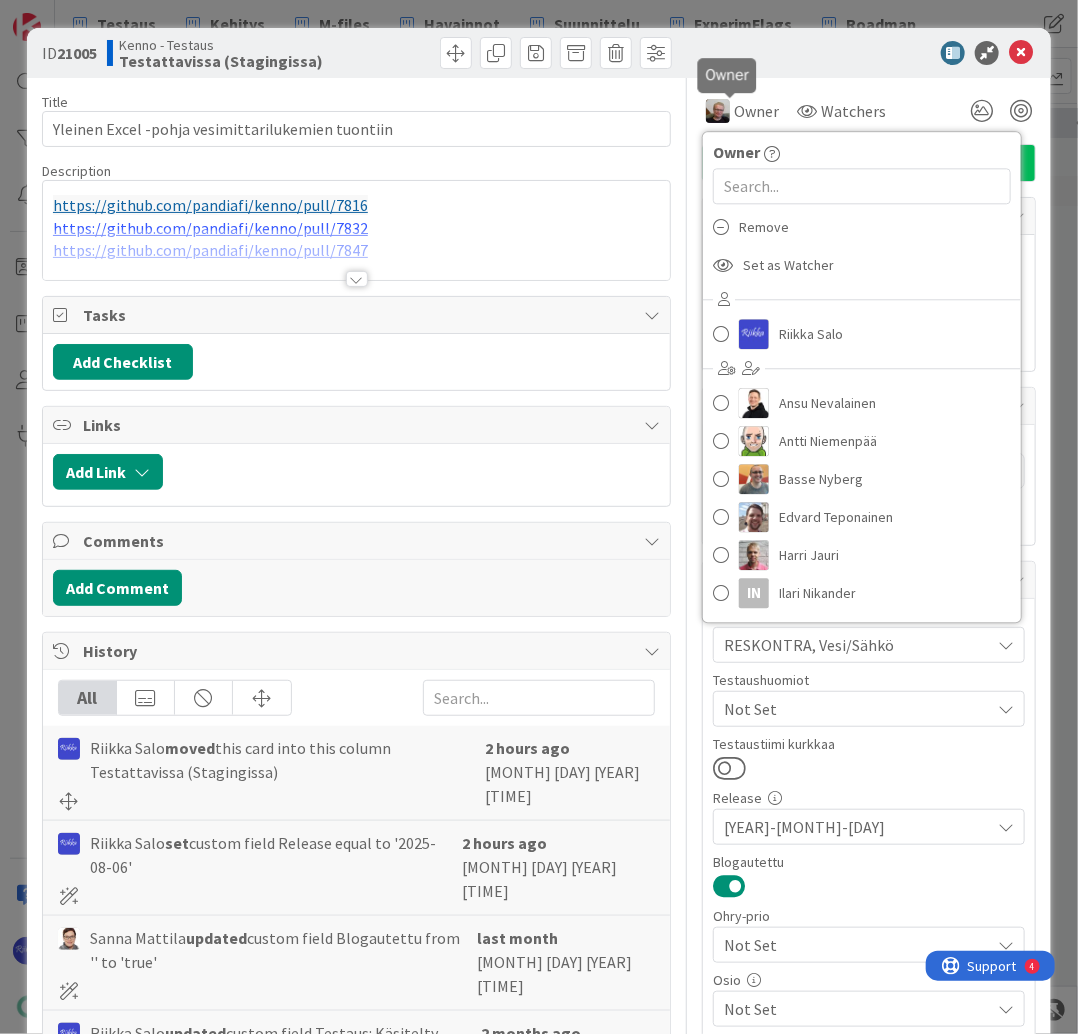 type on "x" 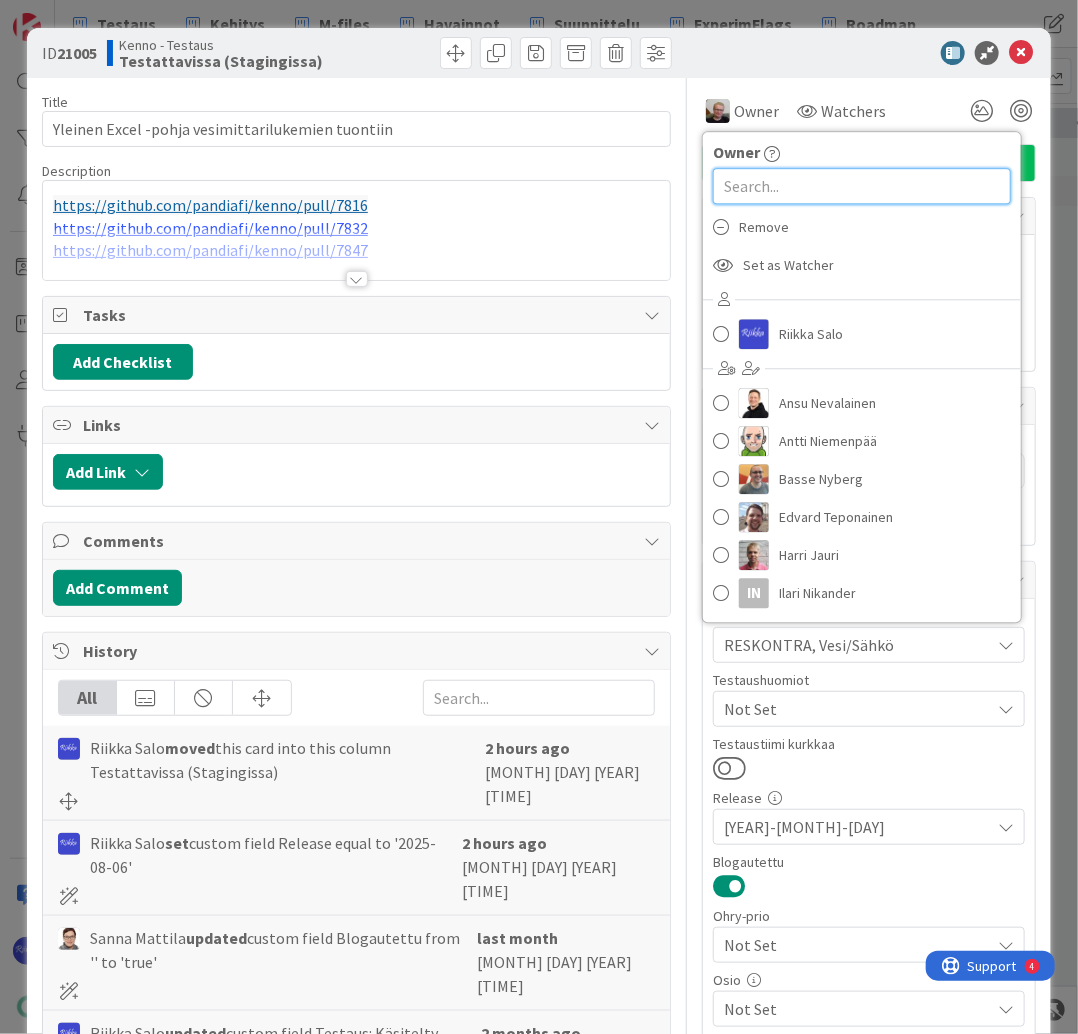 click at bounding box center [862, 186] 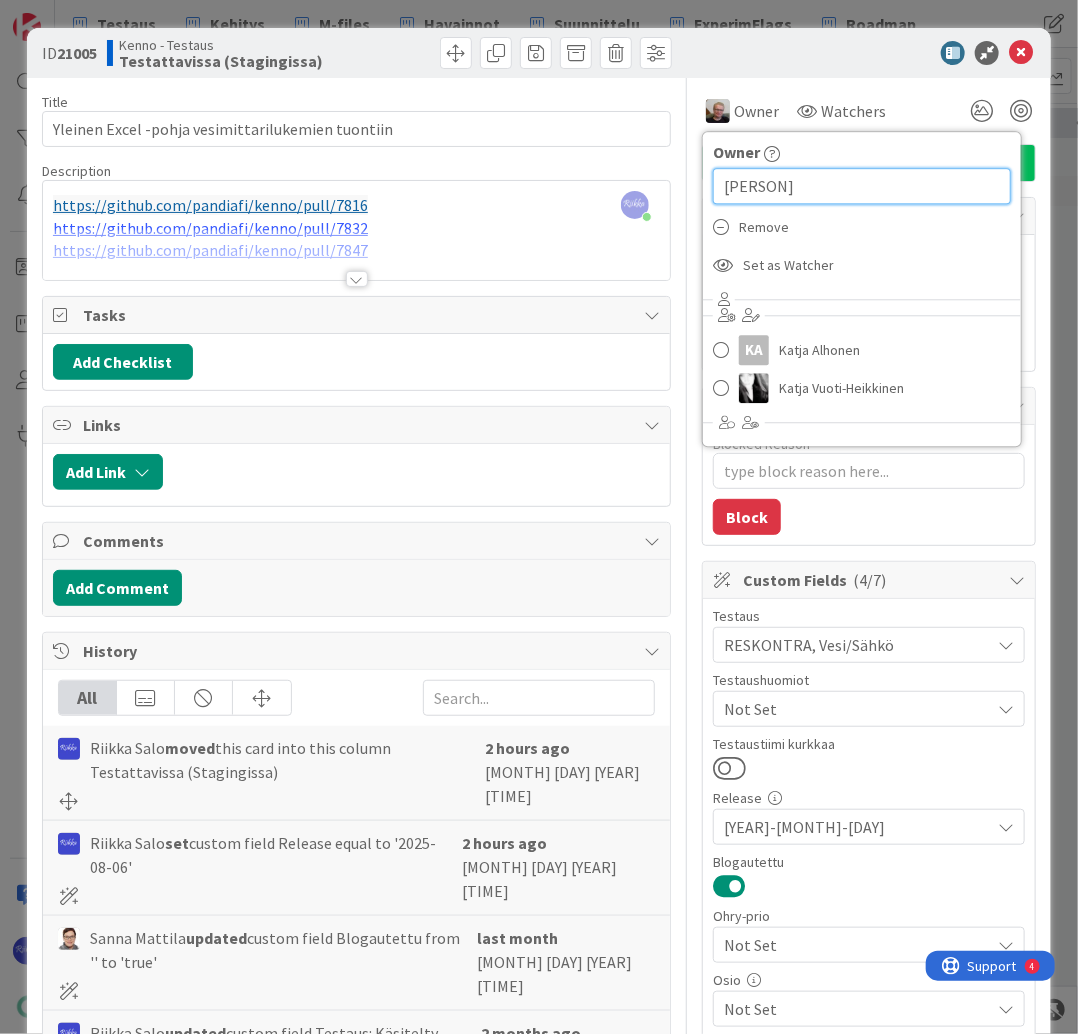 type on "[PERSON]" 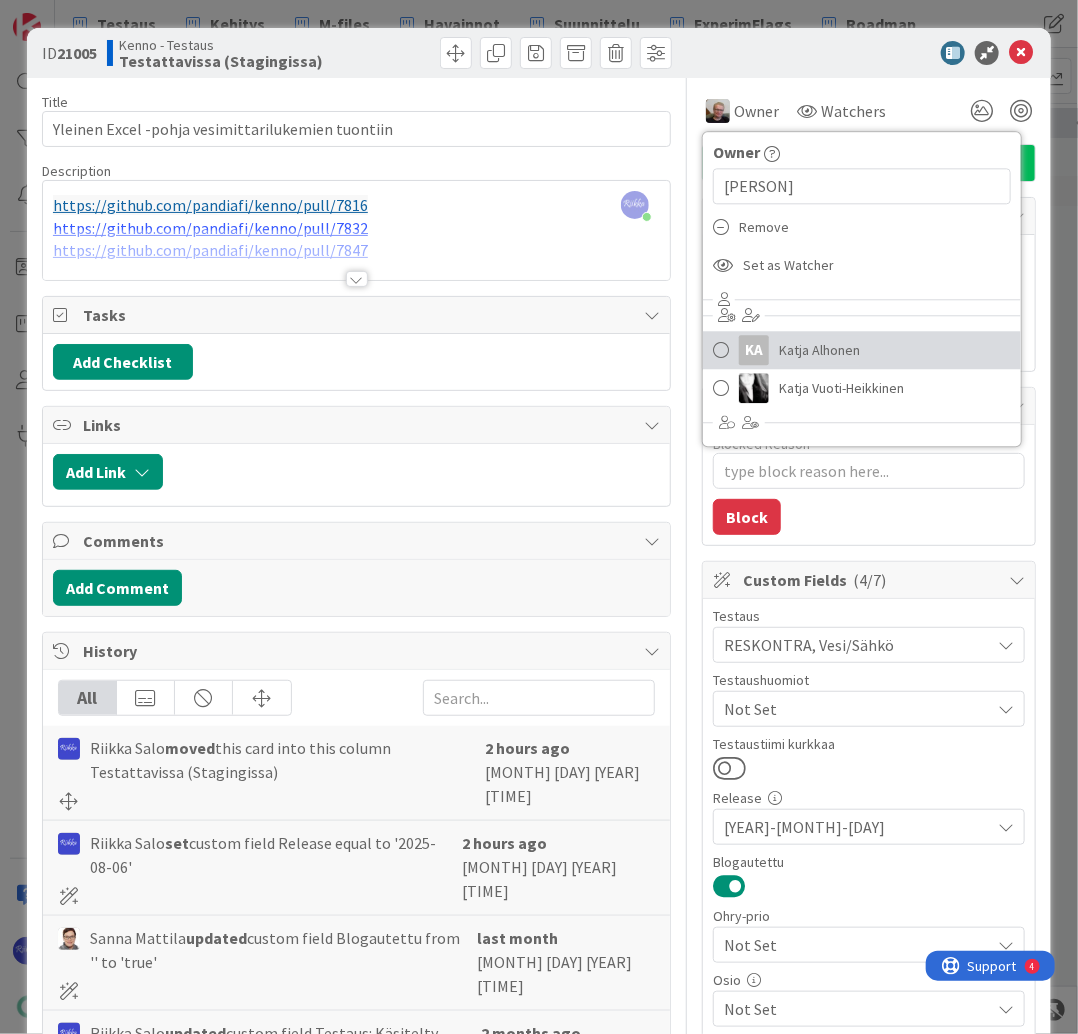 click on "KA [PERSON]" at bounding box center (862, 350) 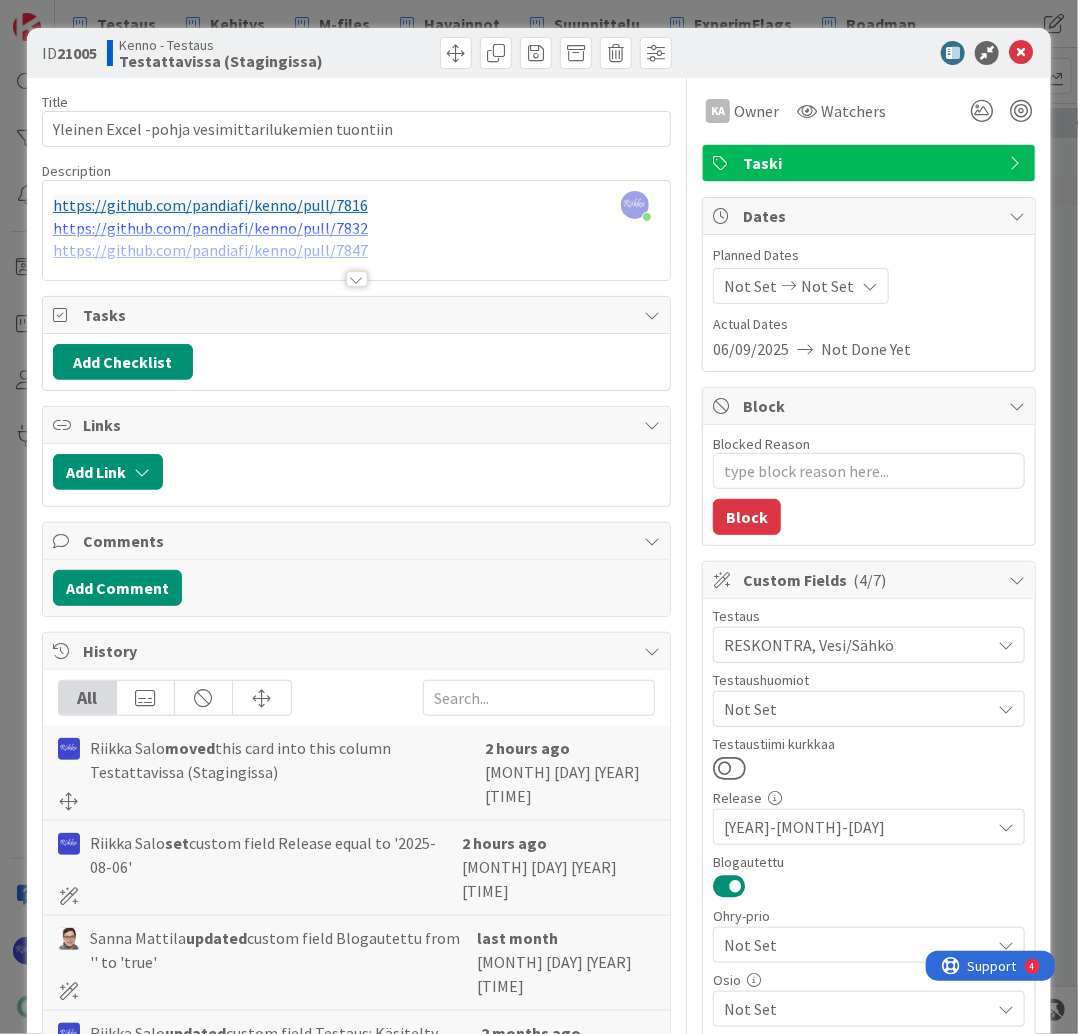 click at bounding box center (357, 279) 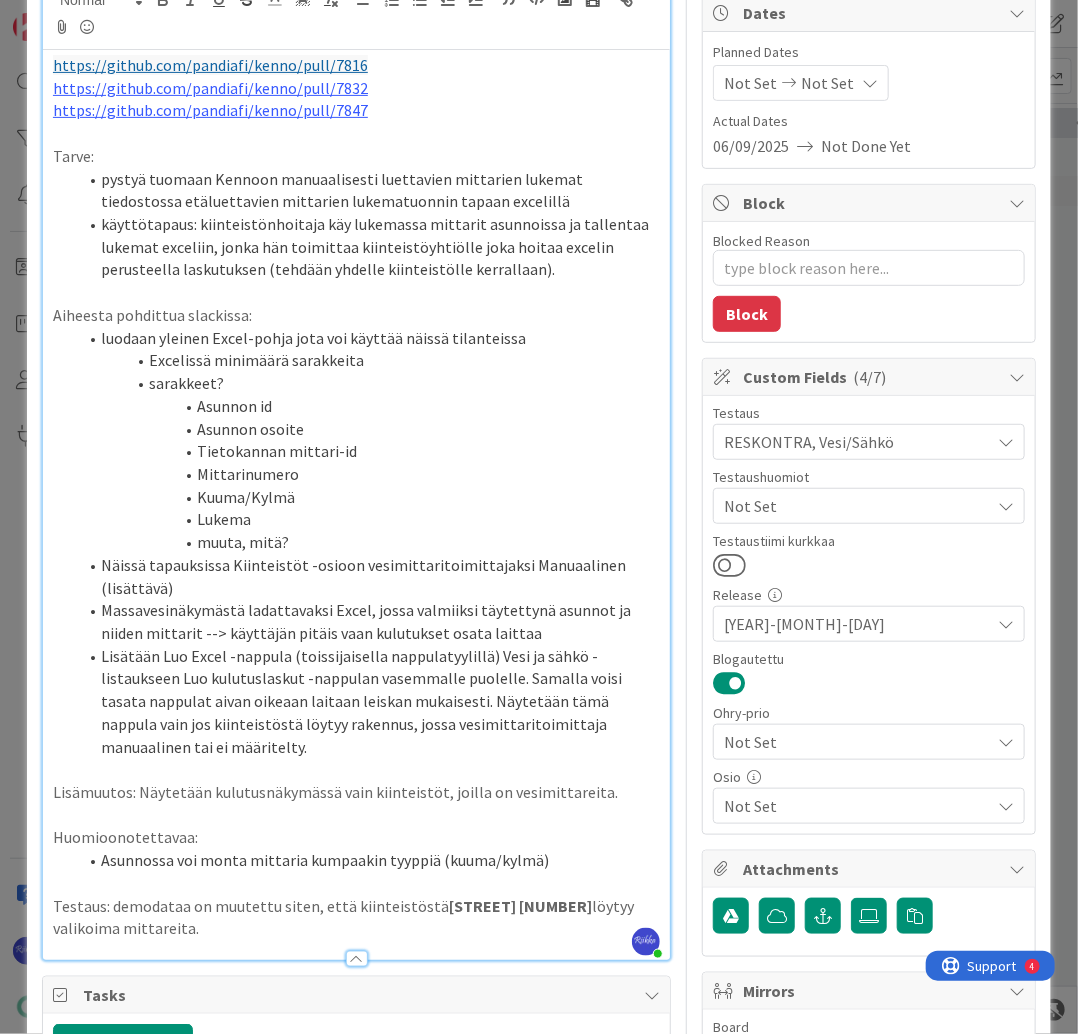 scroll, scrollTop: 240, scrollLeft: 0, axis: vertical 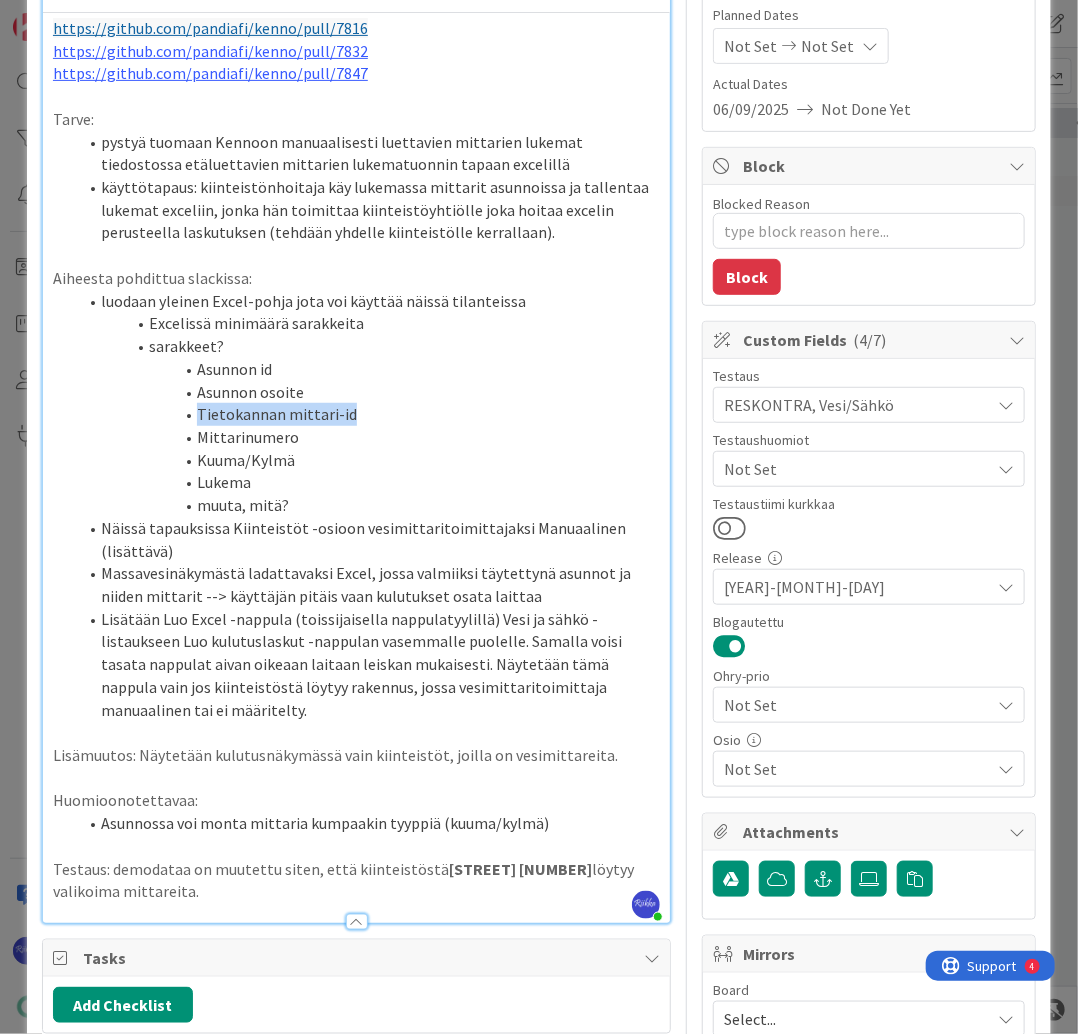 drag, startPoint x: 195, startPoint y: 408, endPoint x: 416, endPoint y: 407, distance: 221.00226 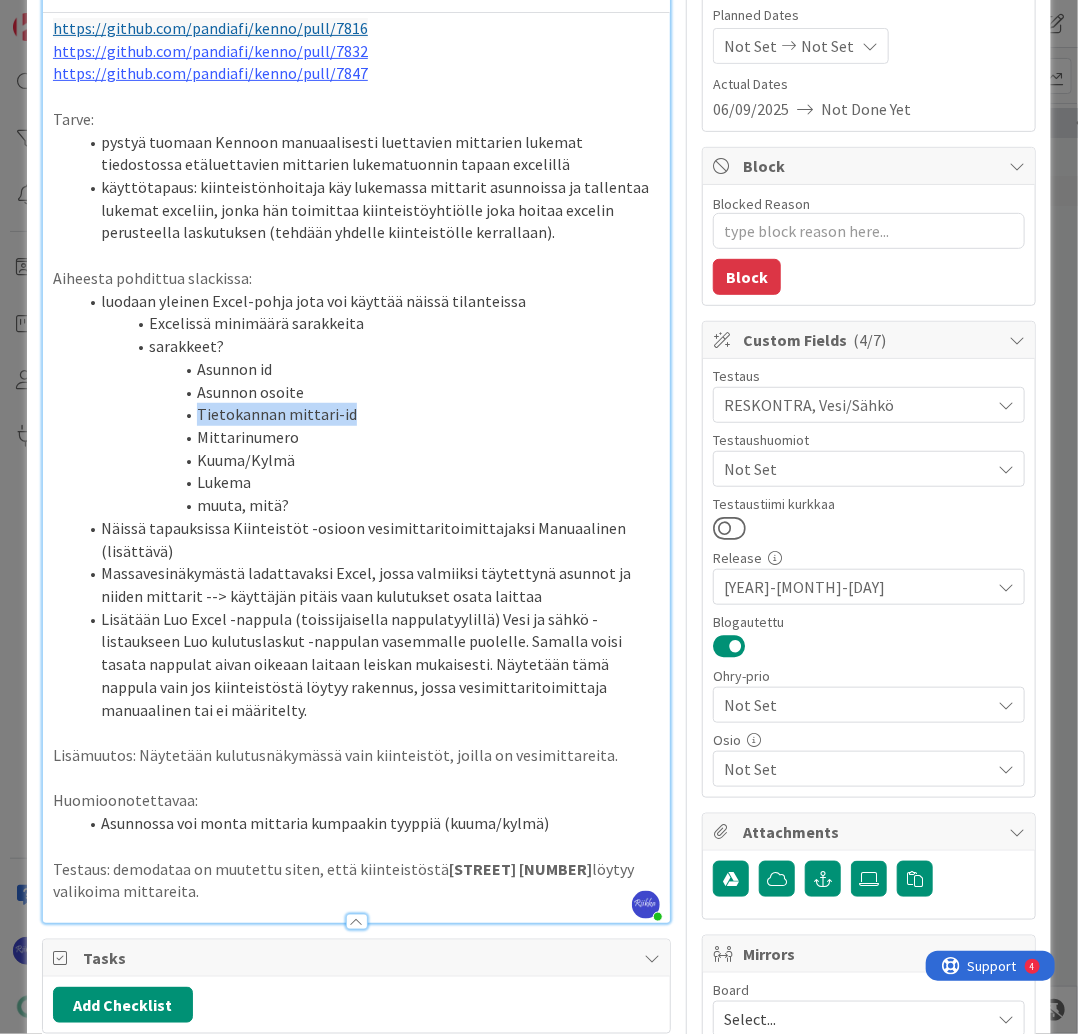 click on "Tietokannan mittari-id" at bounding box center [368, 414] 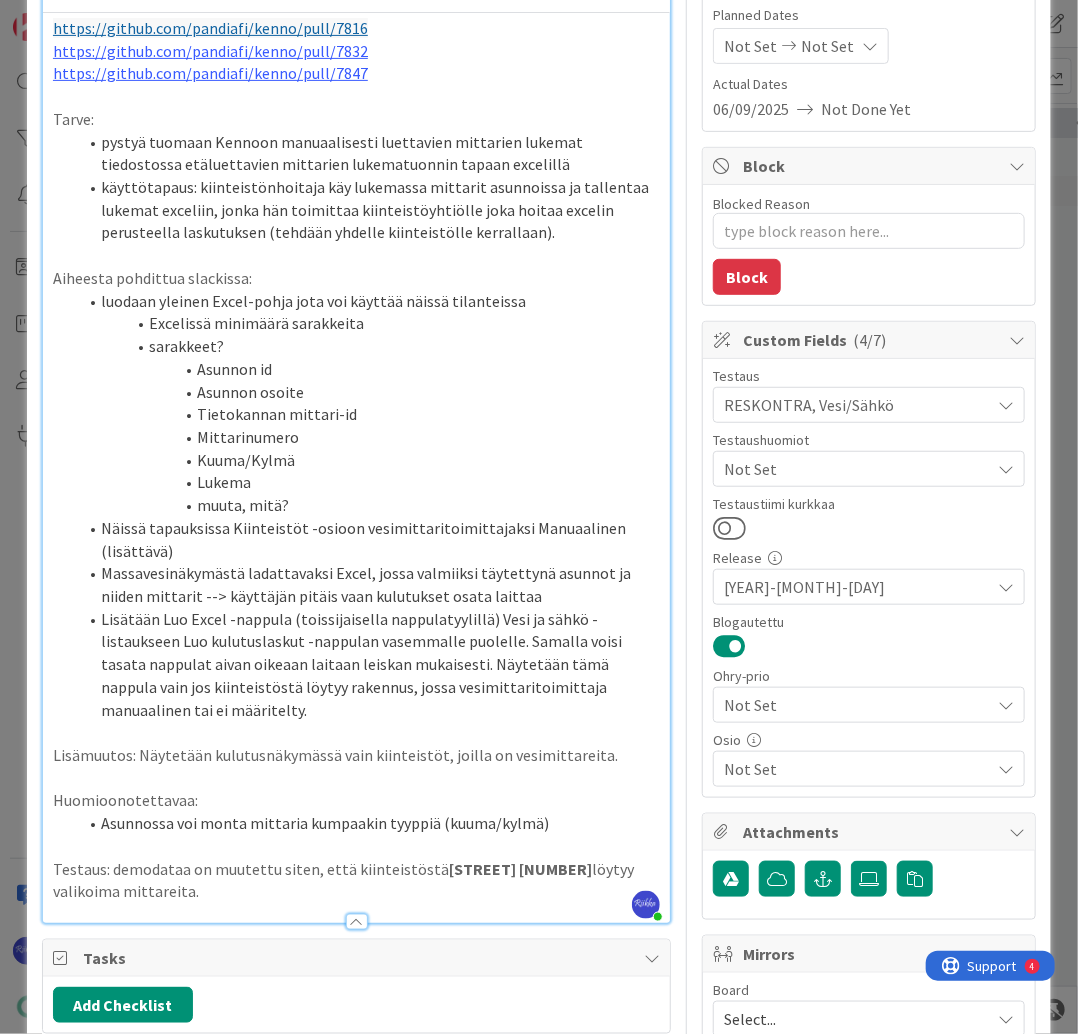 click on "Näissä tapauksissa Kiinteistöt -osioon vesimittaritoimittajaksi Manuaalinen (lisättävä)" at bounding box center (368, 539) 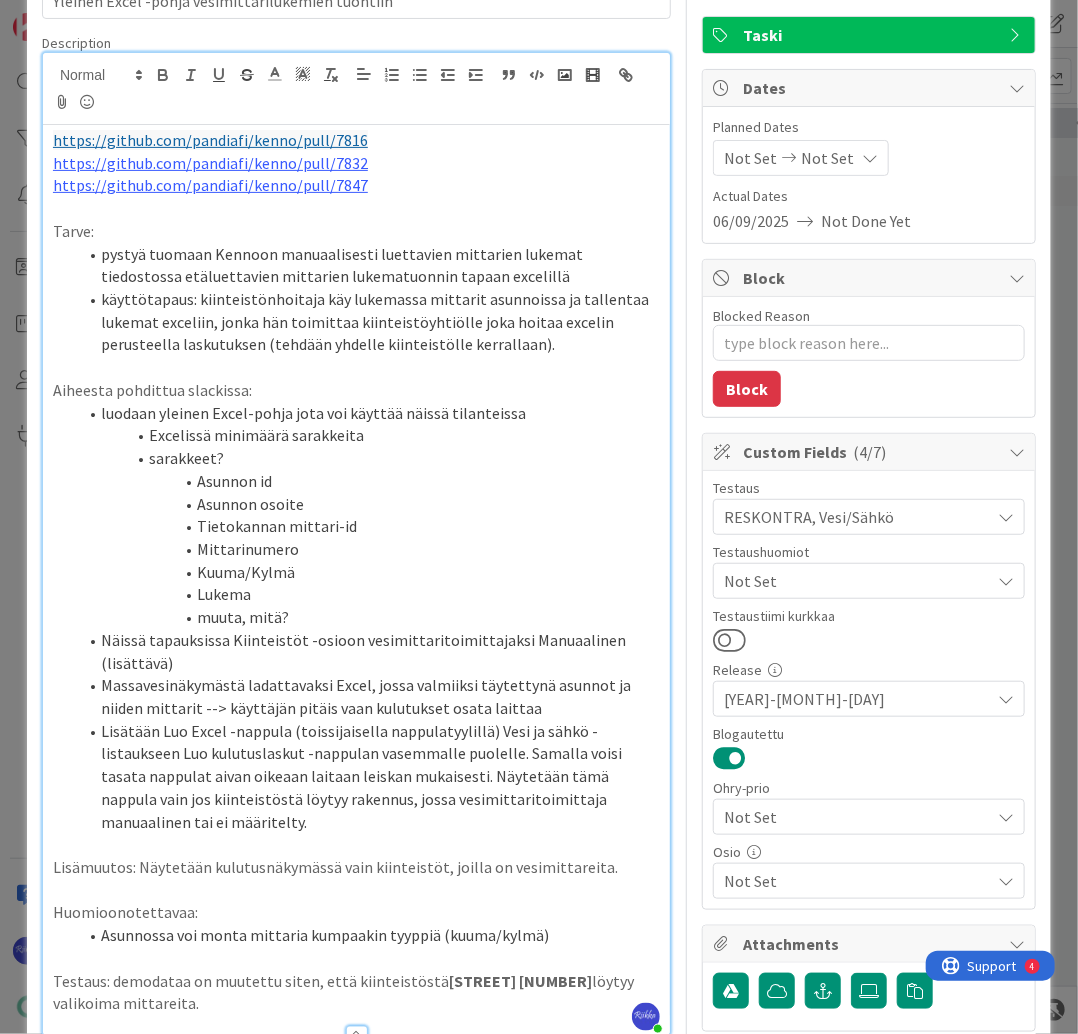 scroll, scrollTop: 0, scrollLeft: 0, axis: both 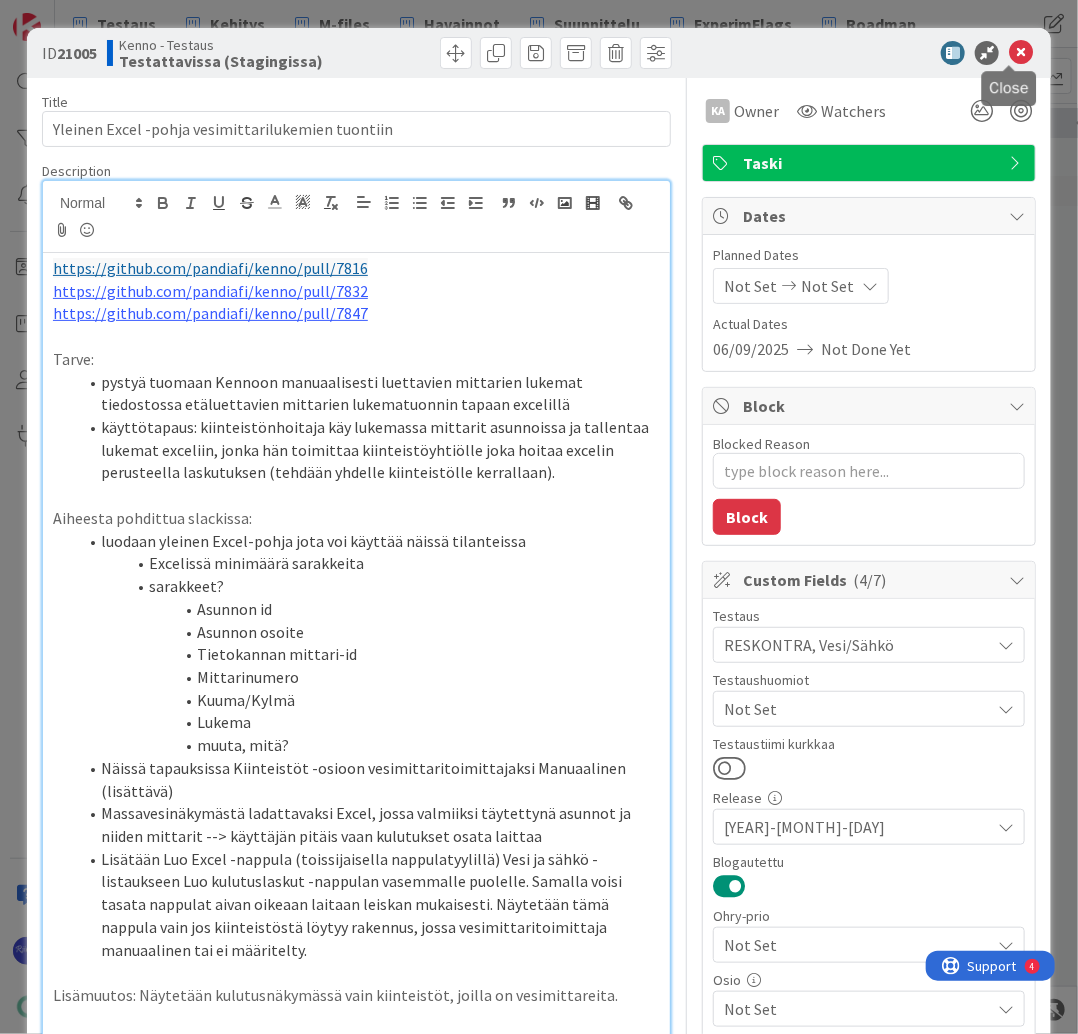 click at bounding box center (1021, 53) 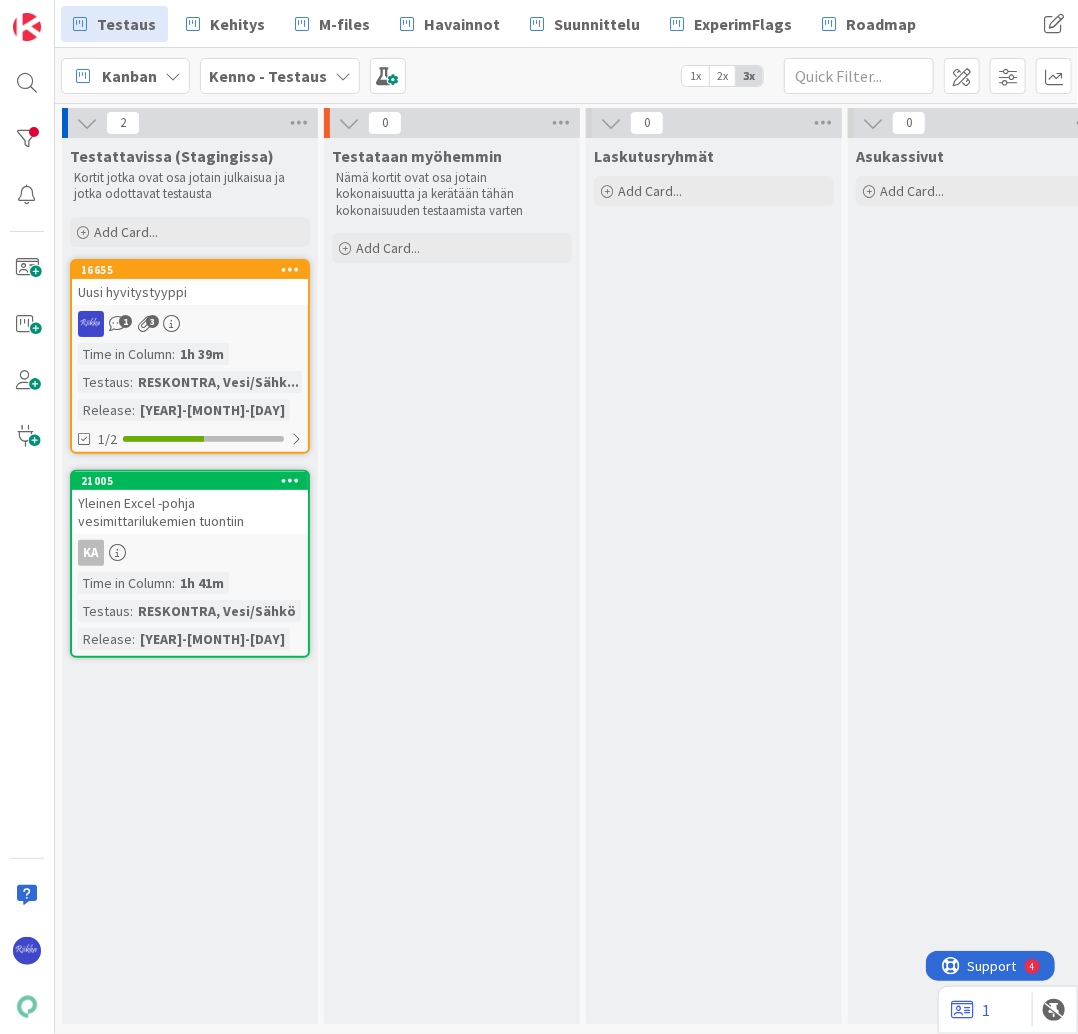 scroll, scrollTop: 0, scrollLeft: 0, axis: both 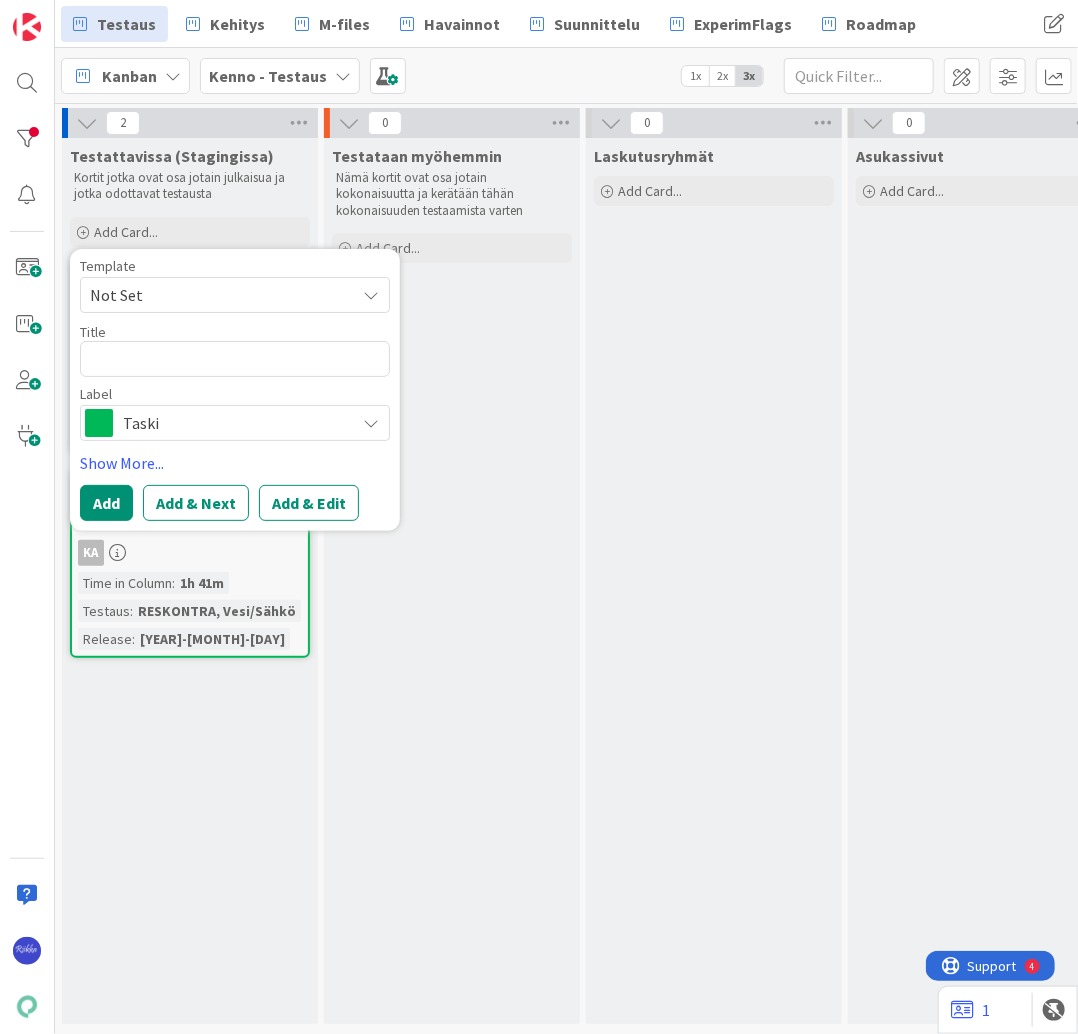 click on "Not Set" at bounding box center [215, 295] 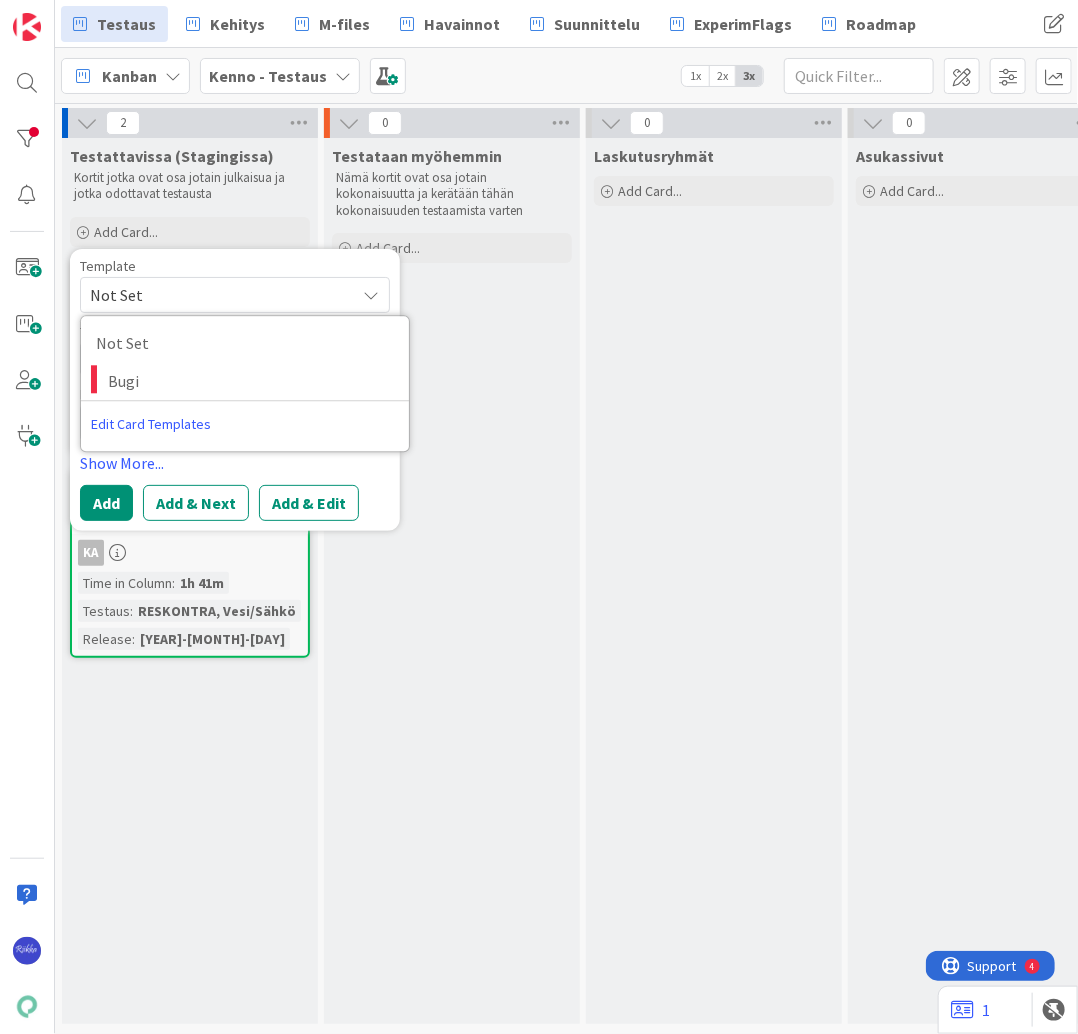 click on "Template" at bounding box center (235, 266) 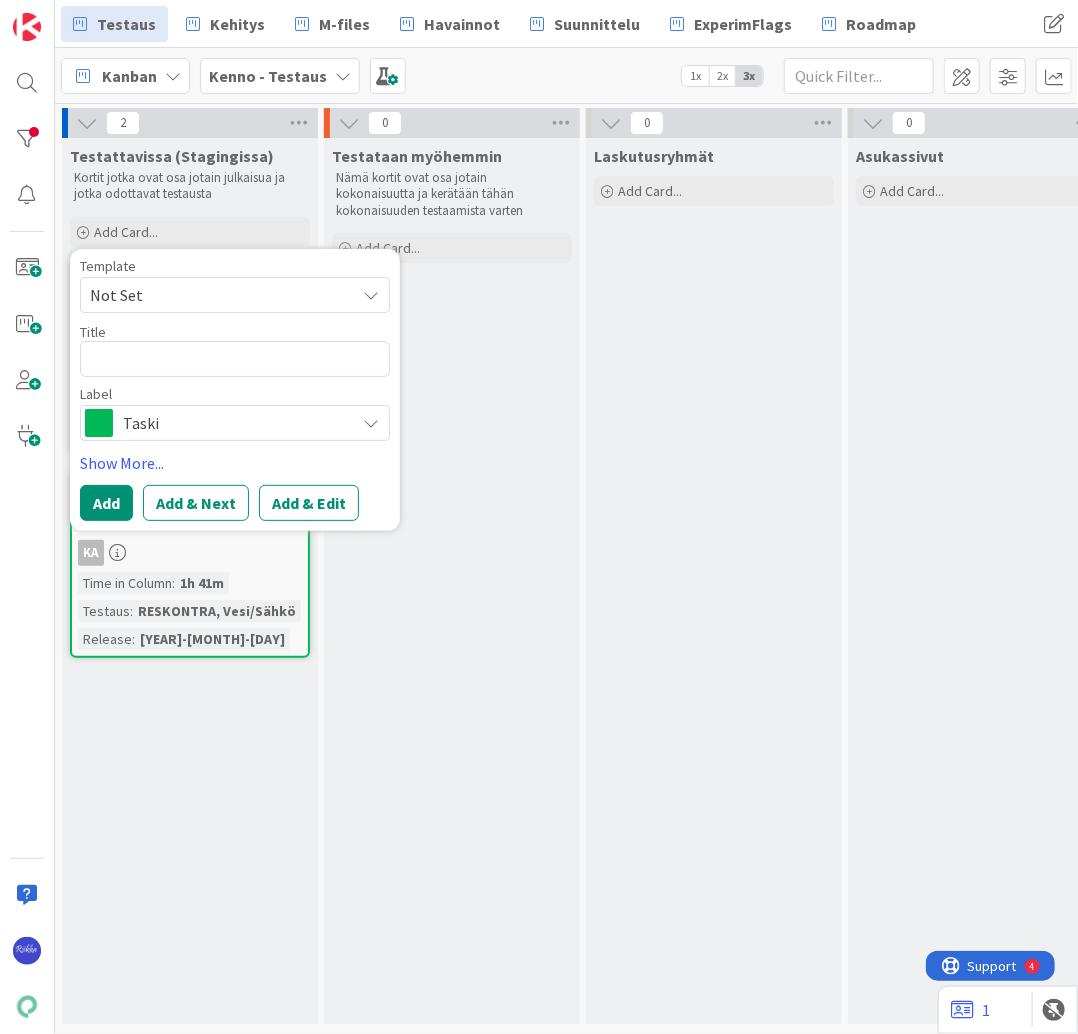 click on "Taski" at bounding box center (235, 423) 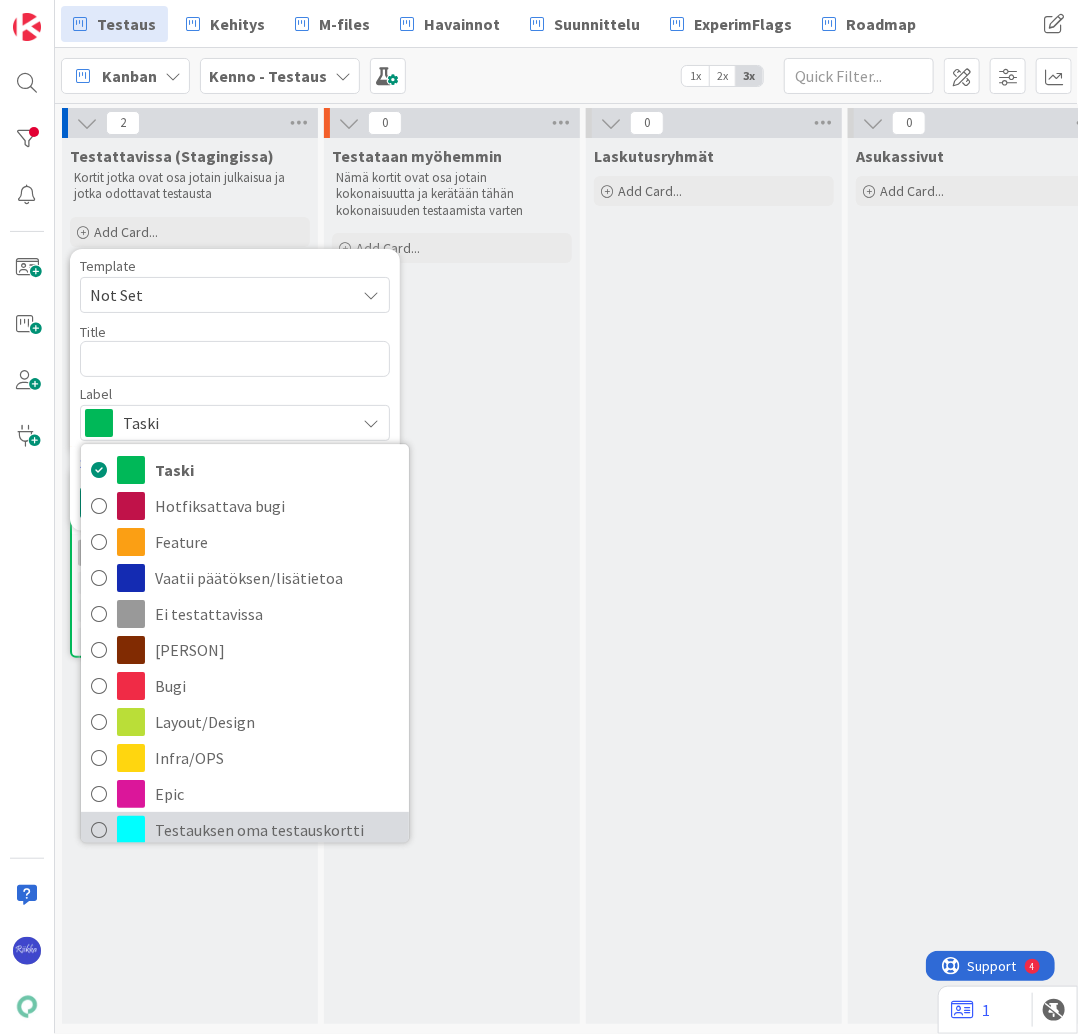 click on "Testauksen oma testauskortti" at bounding box center (277, 830) 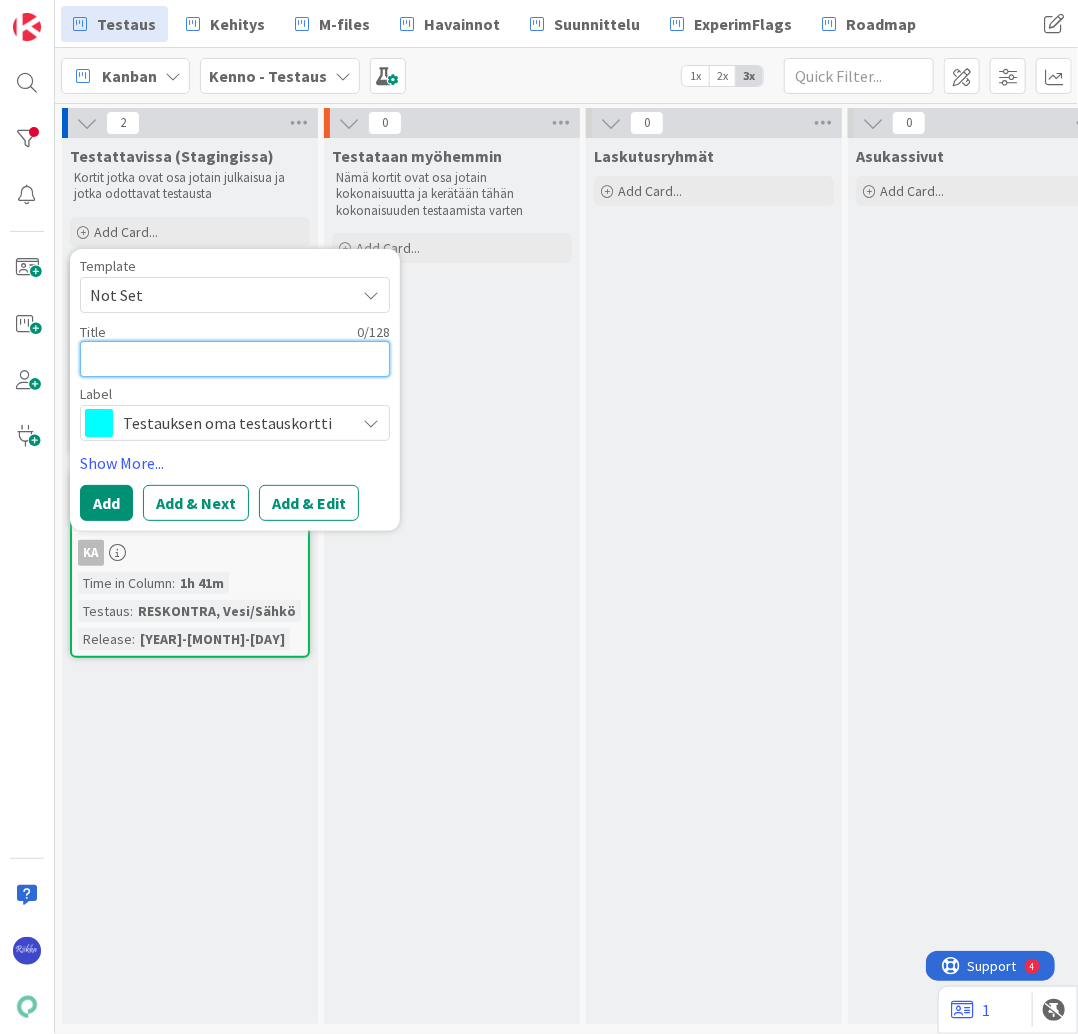 click at bounding box center (235, 359) 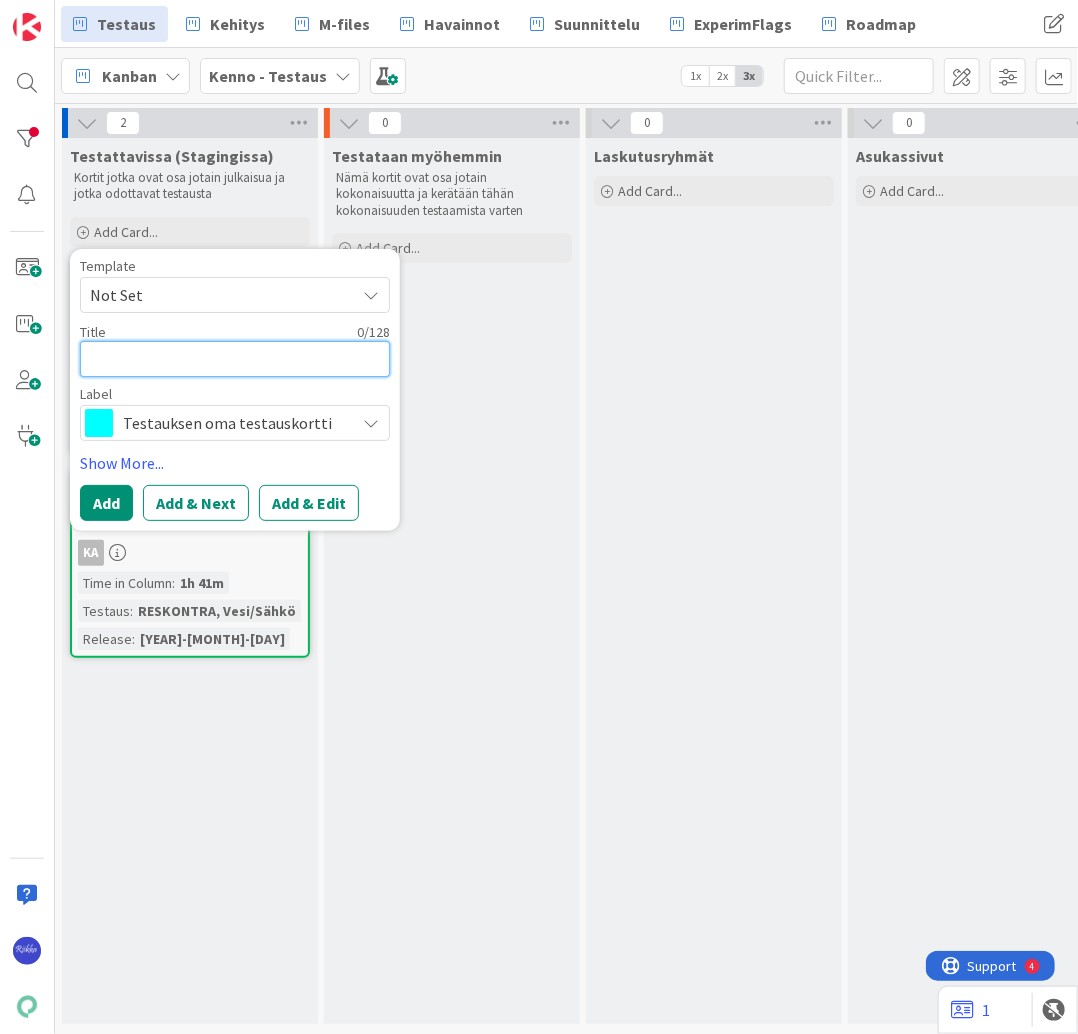 type on "x" 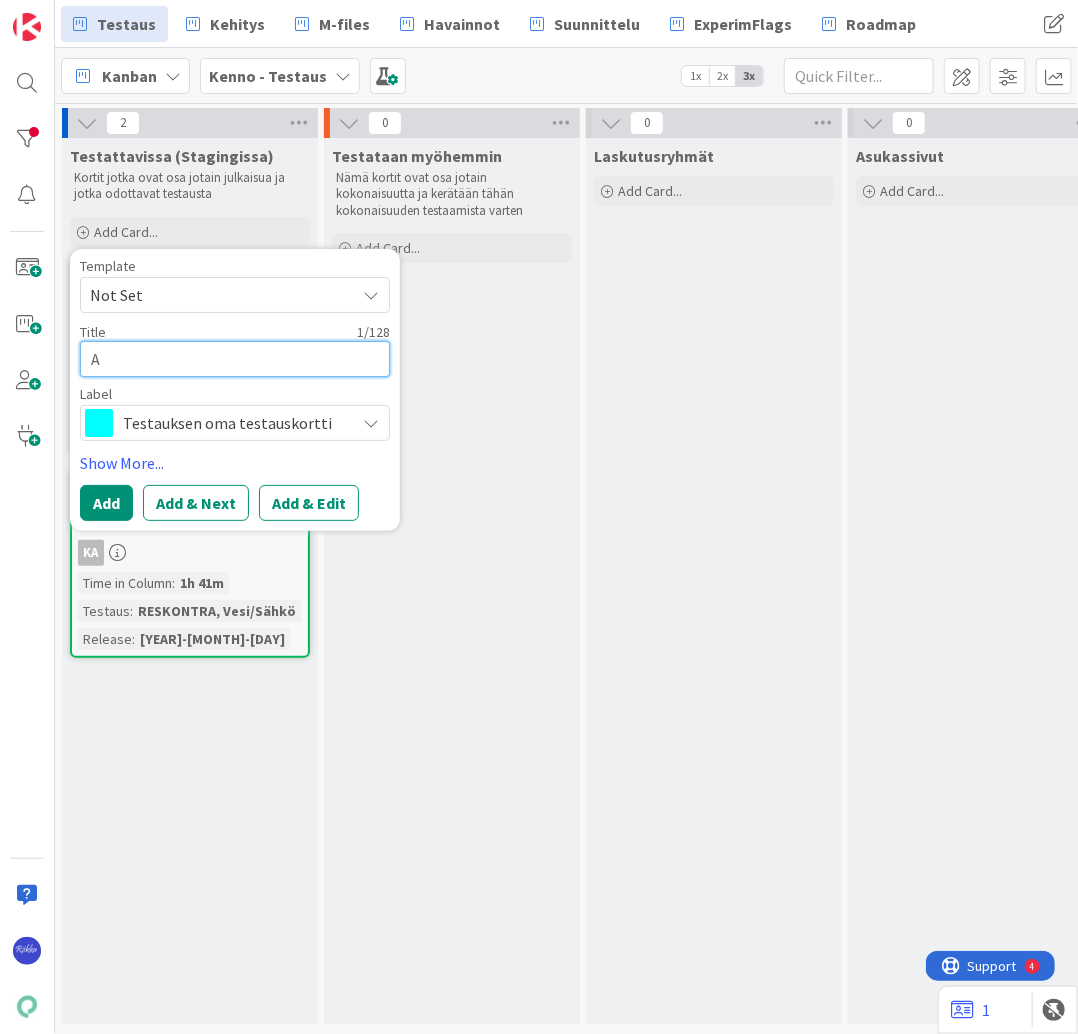 type on "x" 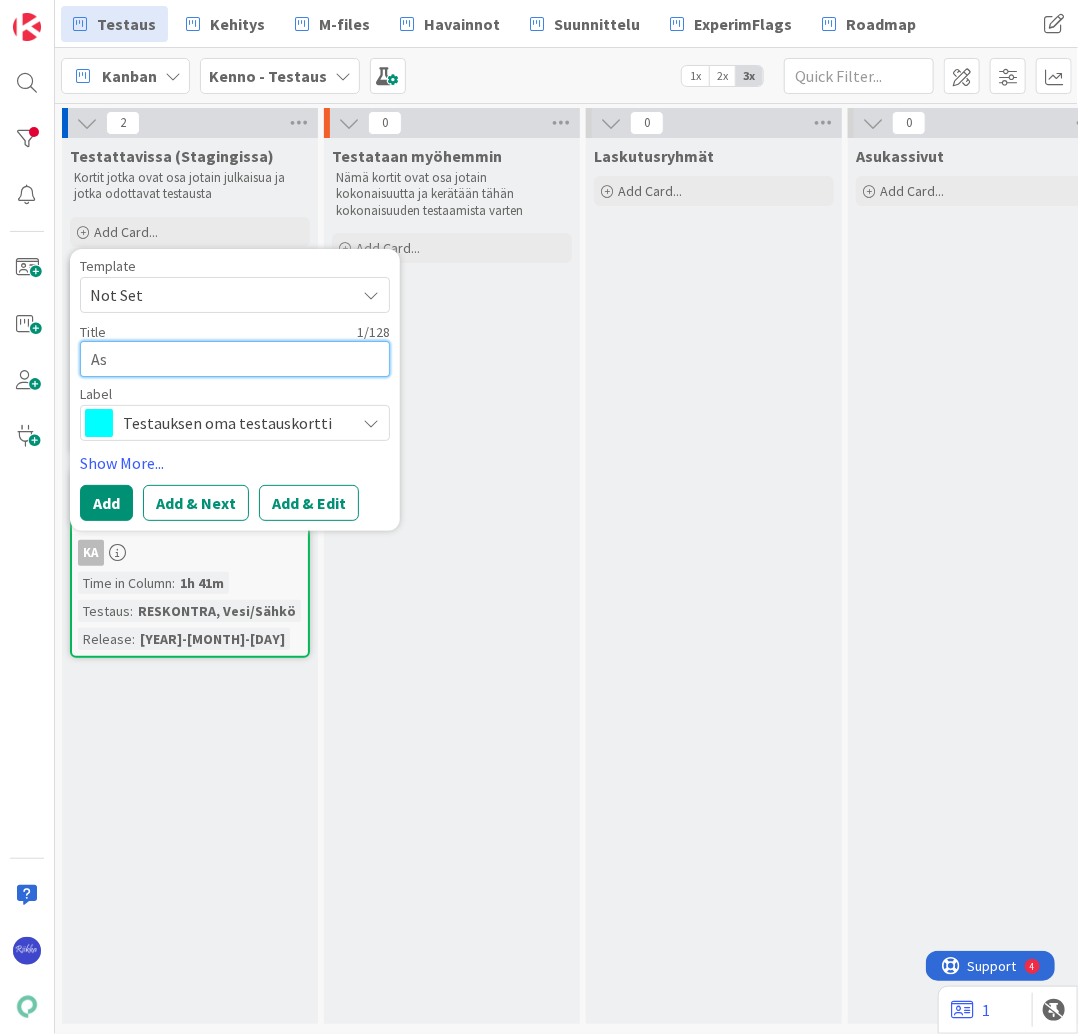 type on "x" 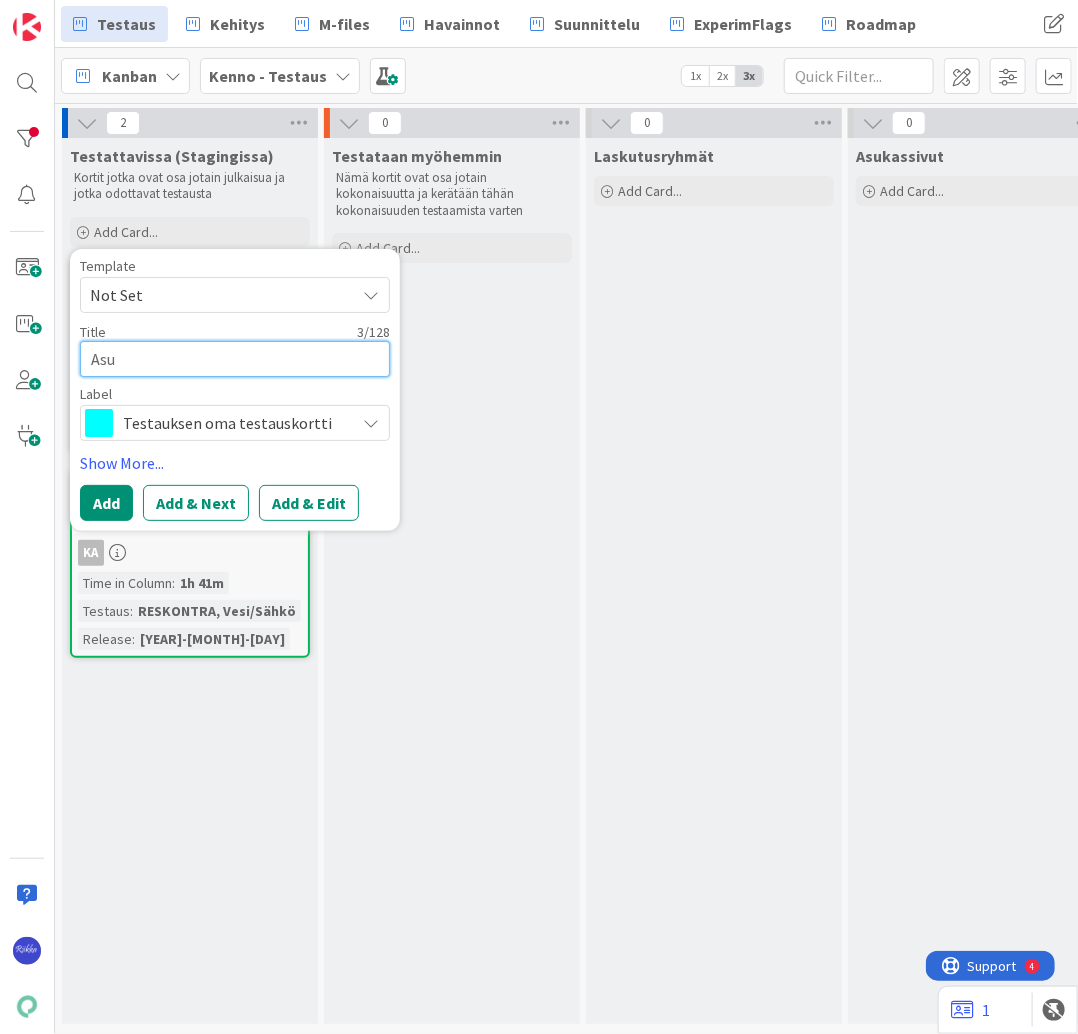 type on "x" 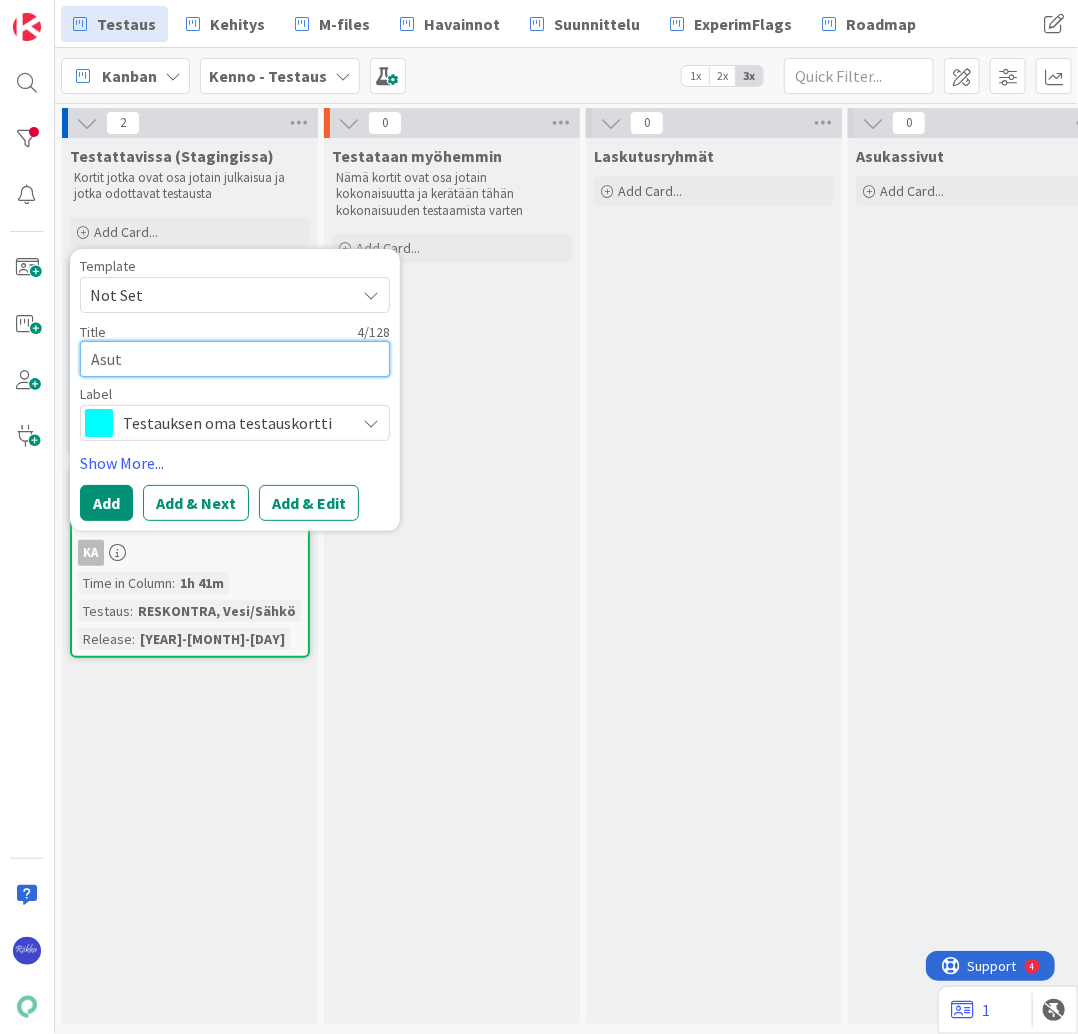 type on "x" 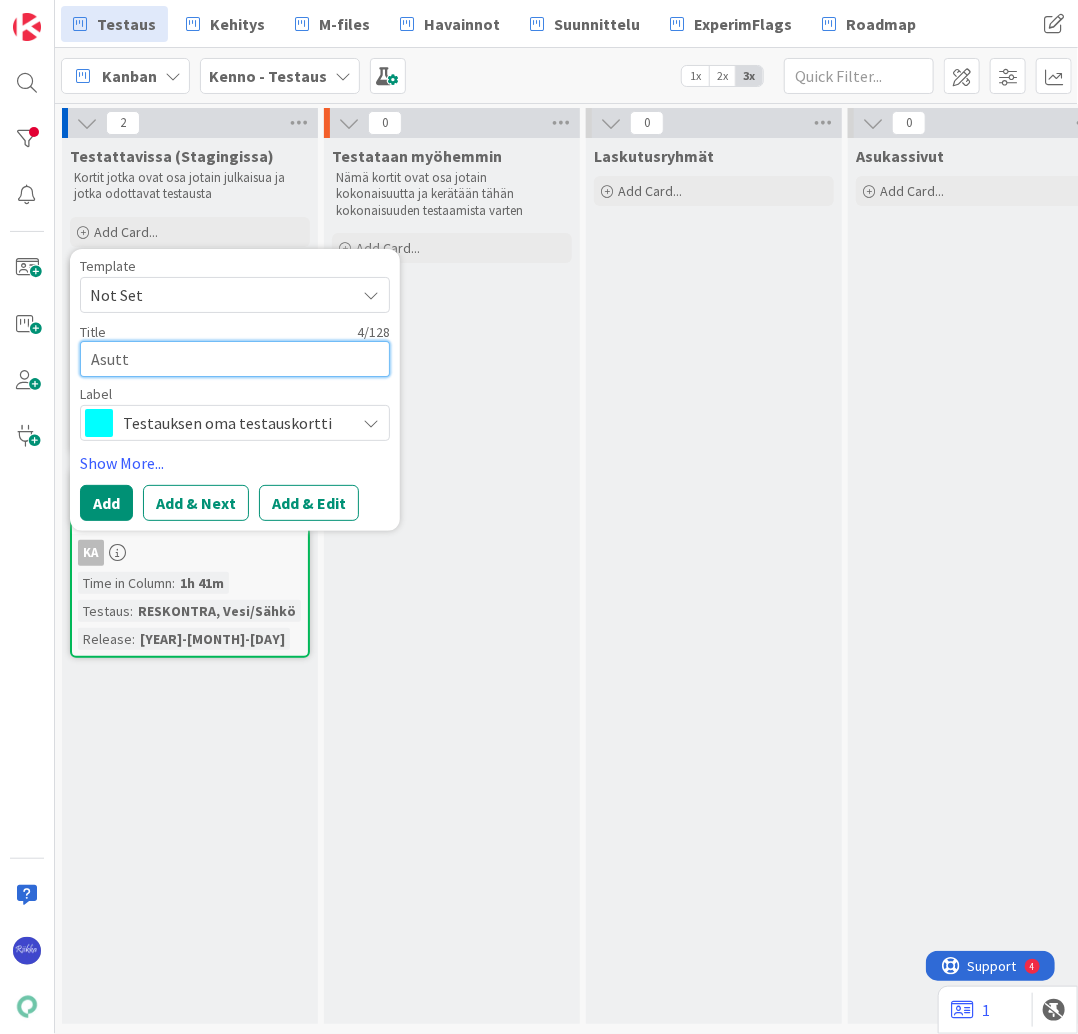 type on "Asutta" 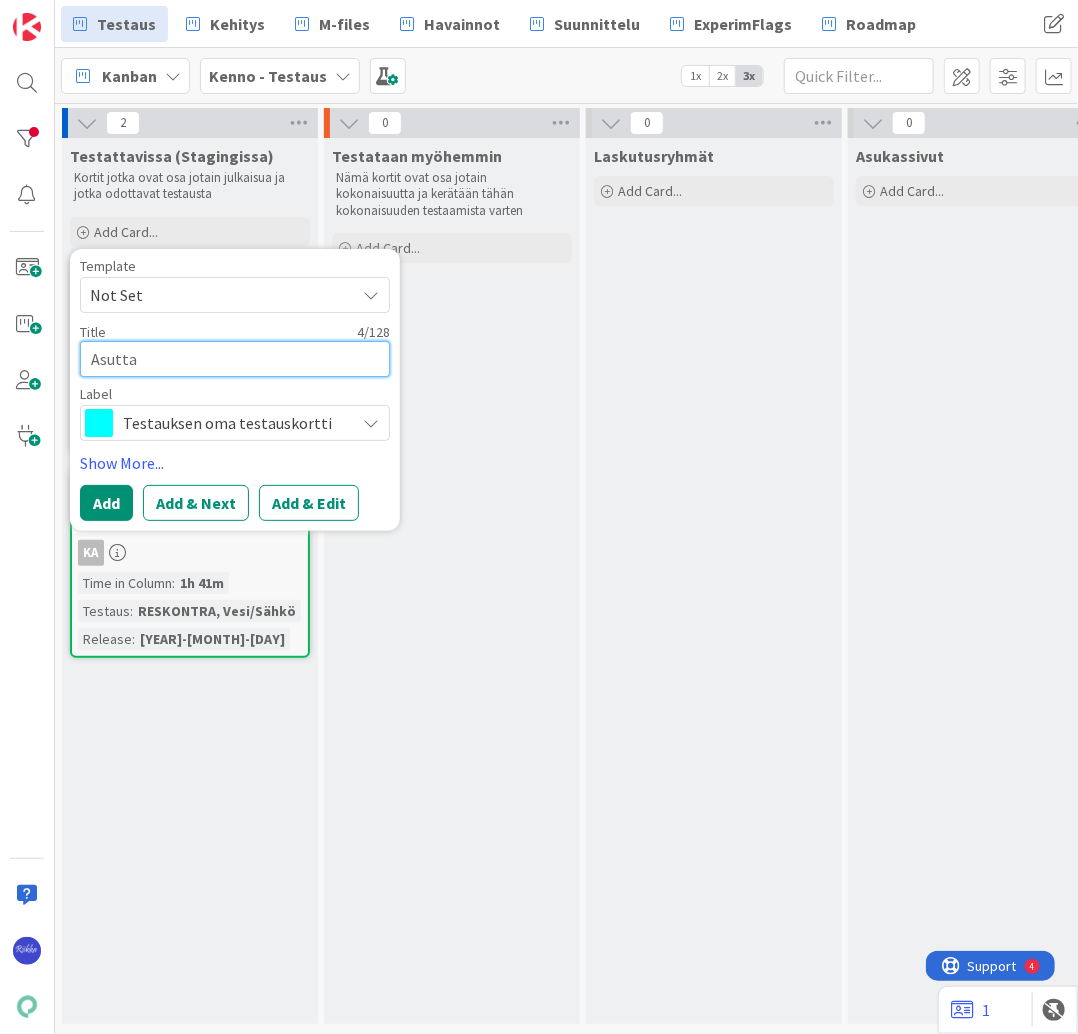 type on "x" 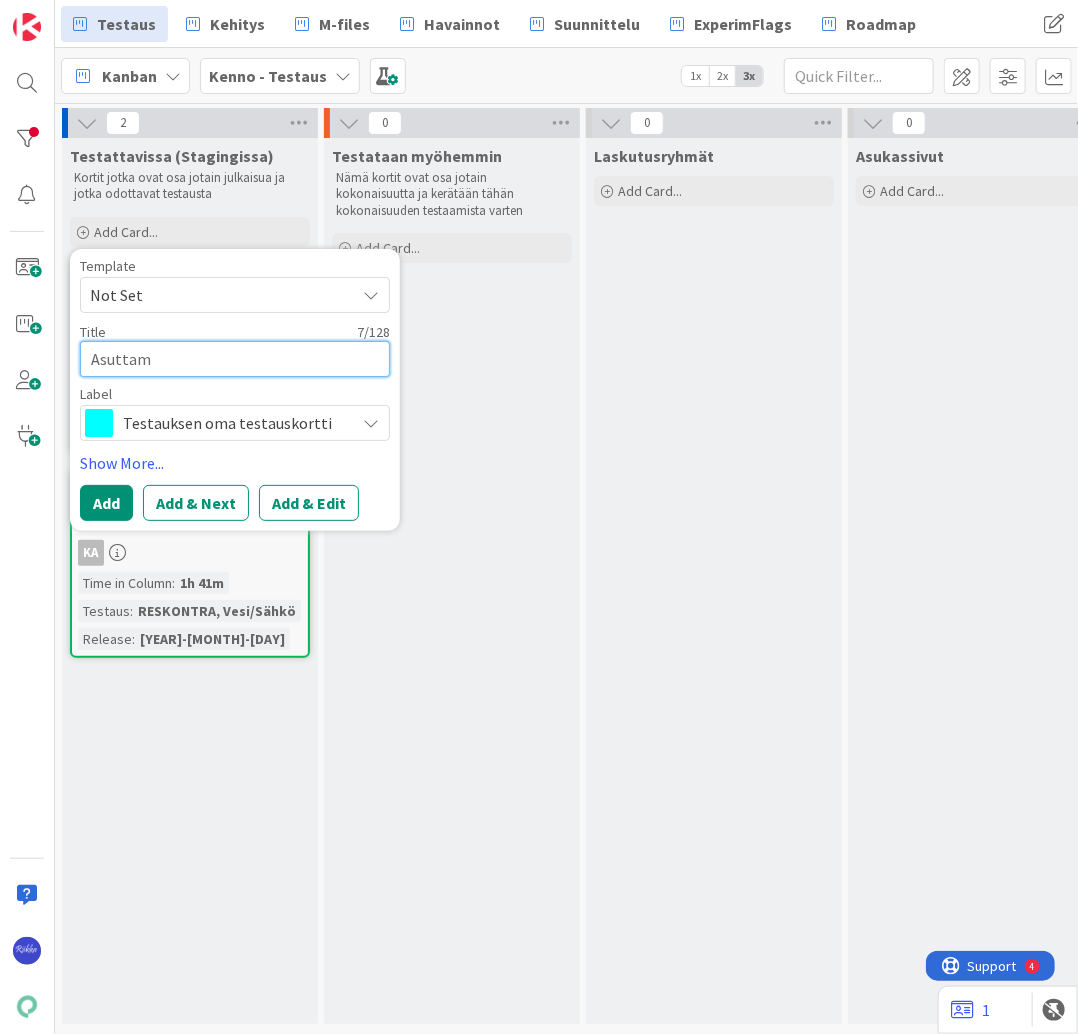 type on "x" 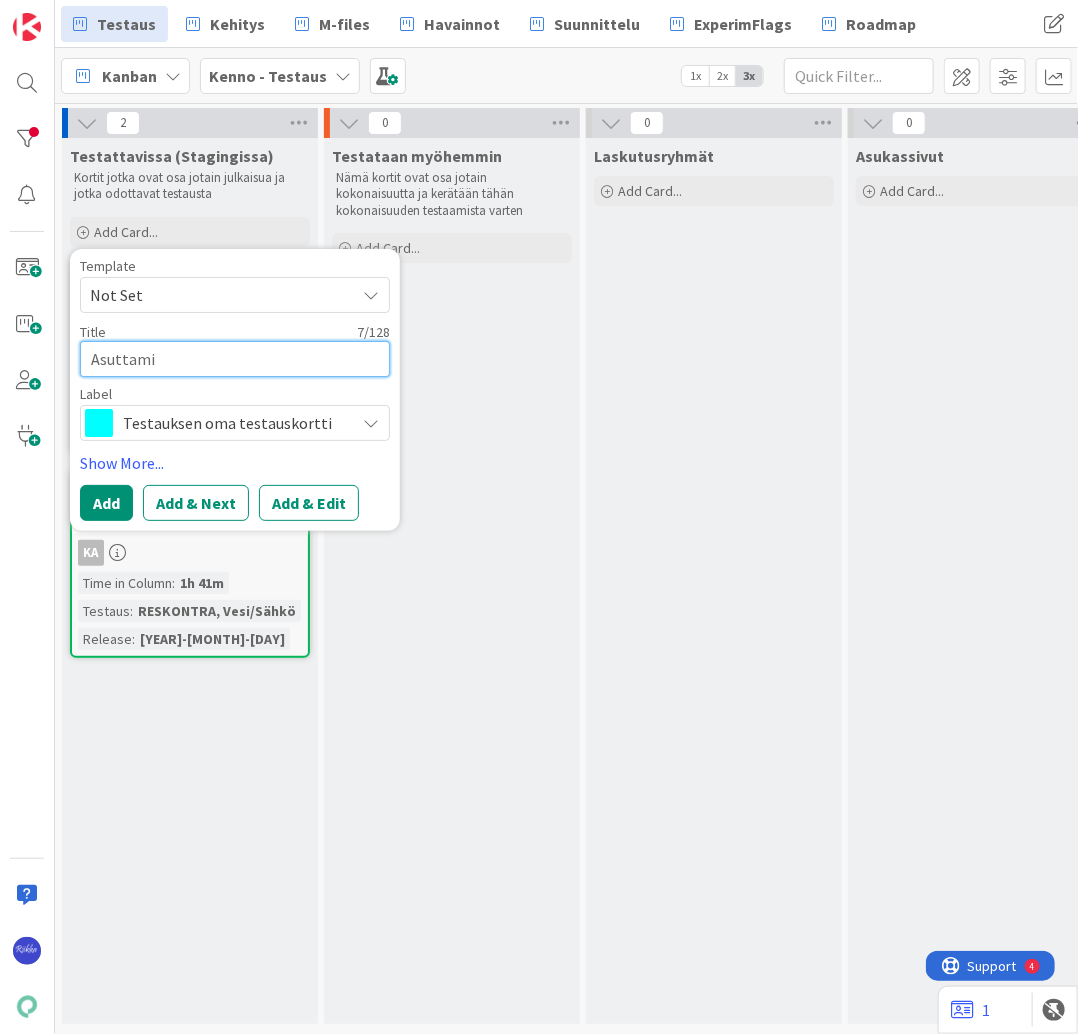 type on "x" 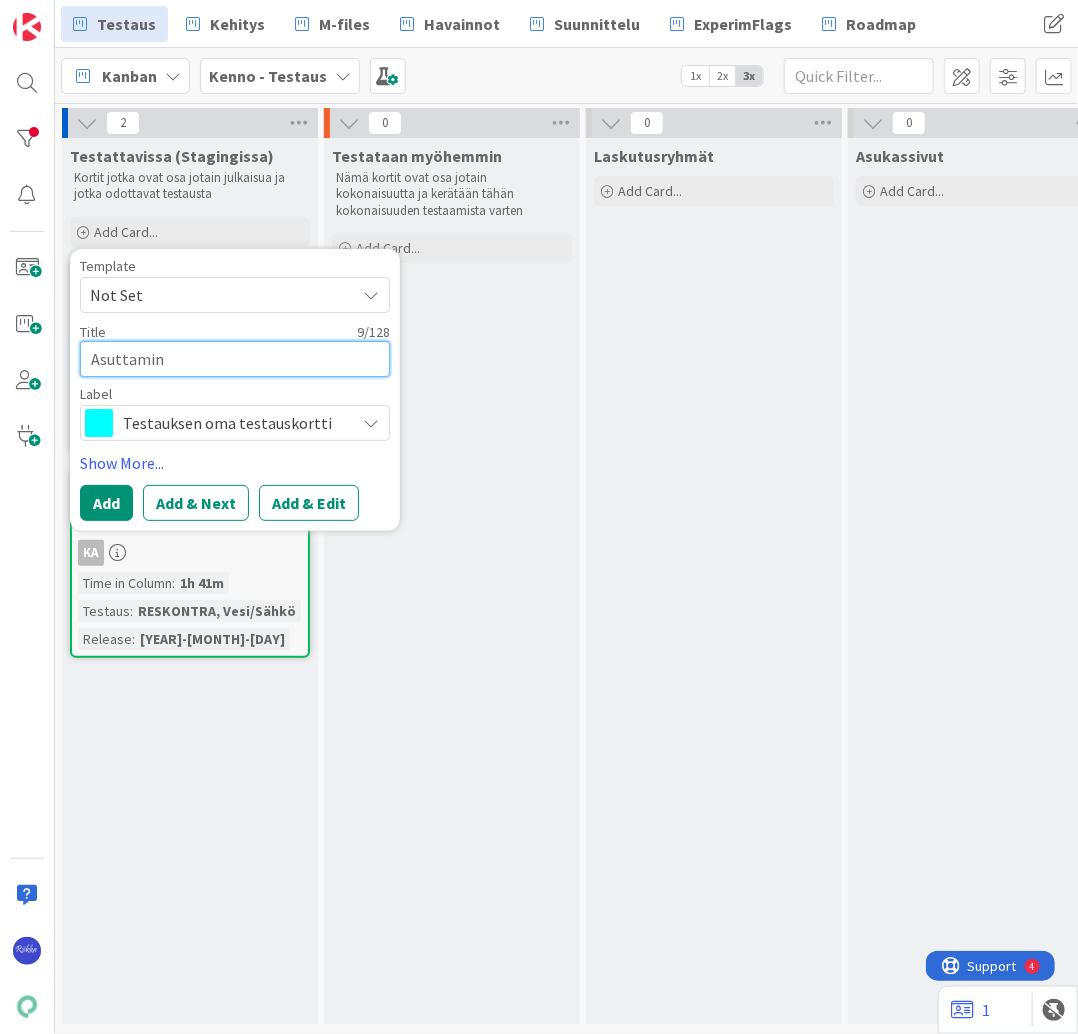 type on "x" 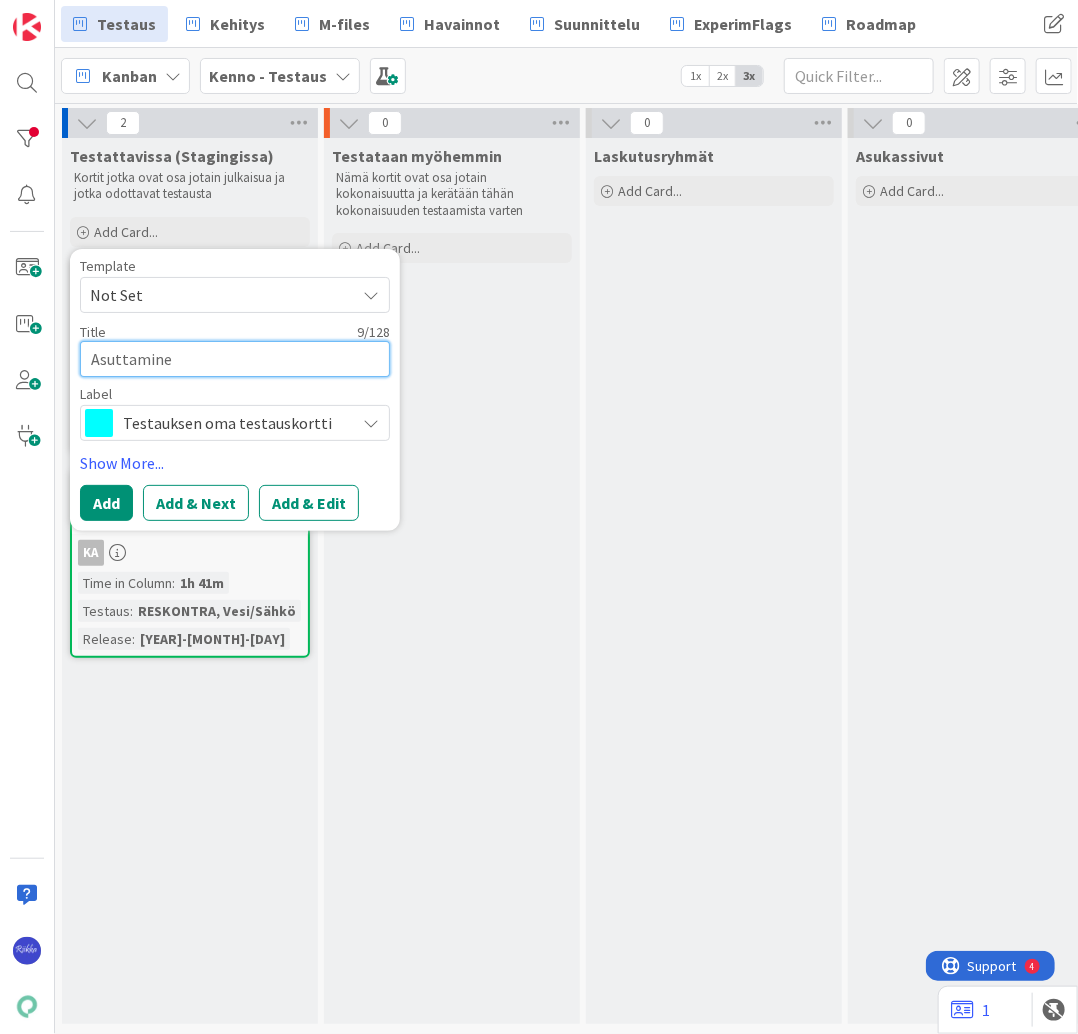 type on "x" 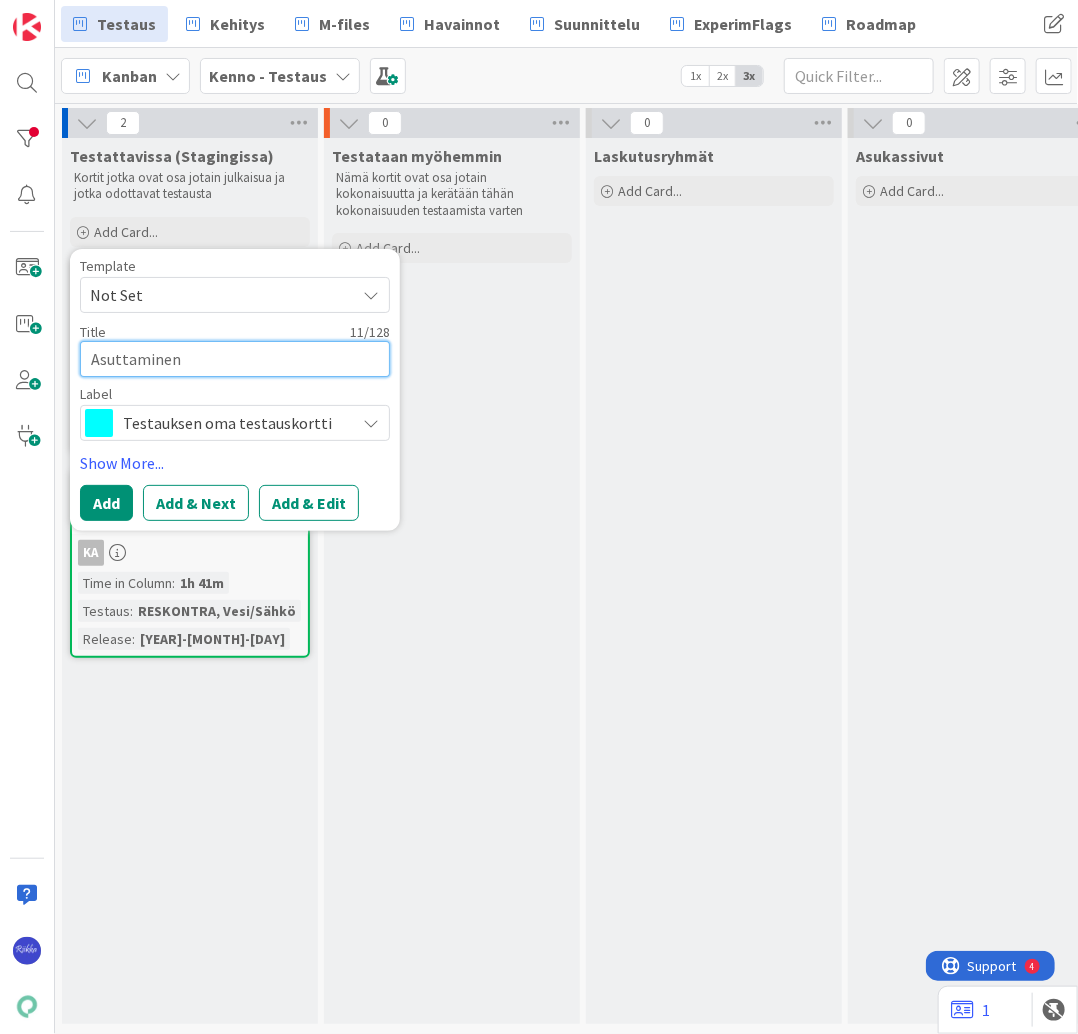 type on "x" 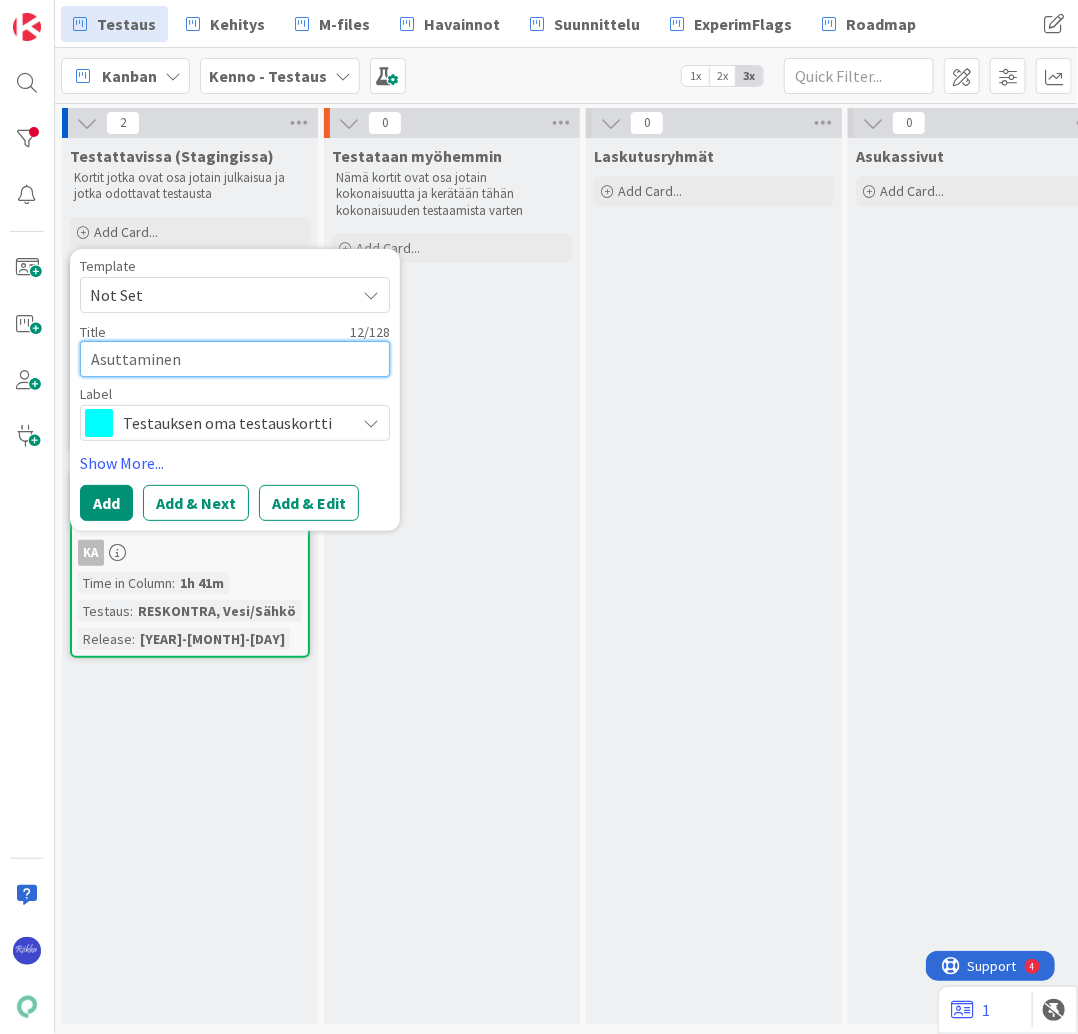 type on "x" 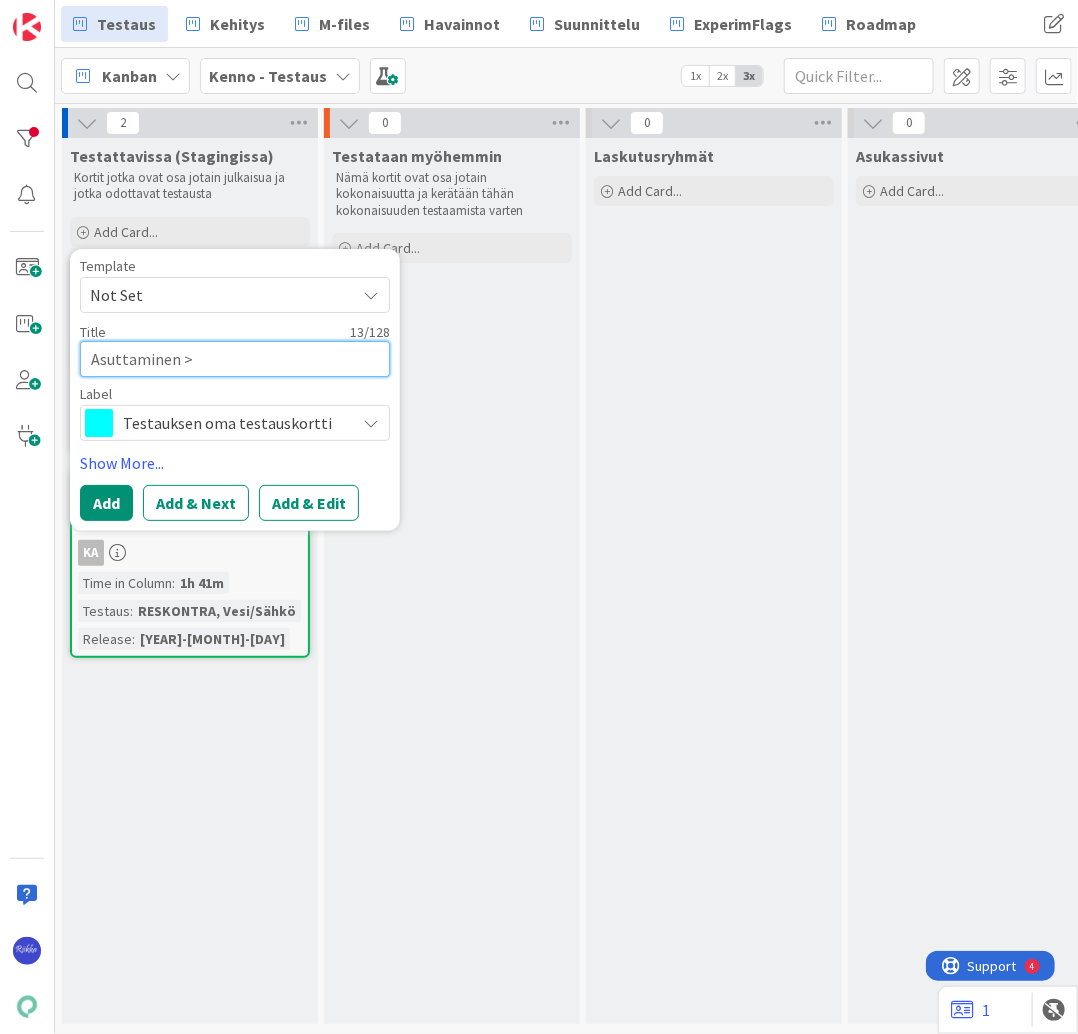 type on "x" 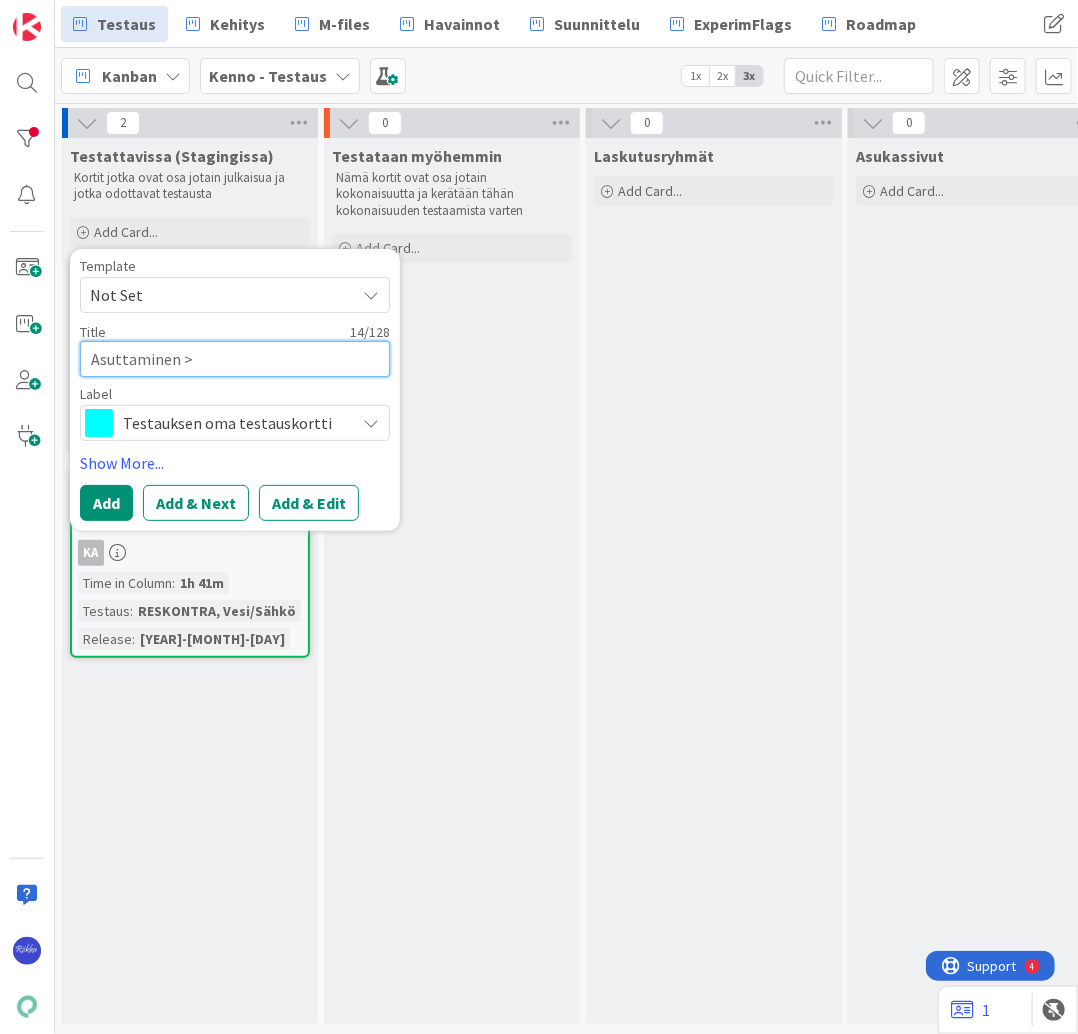 type on "x" 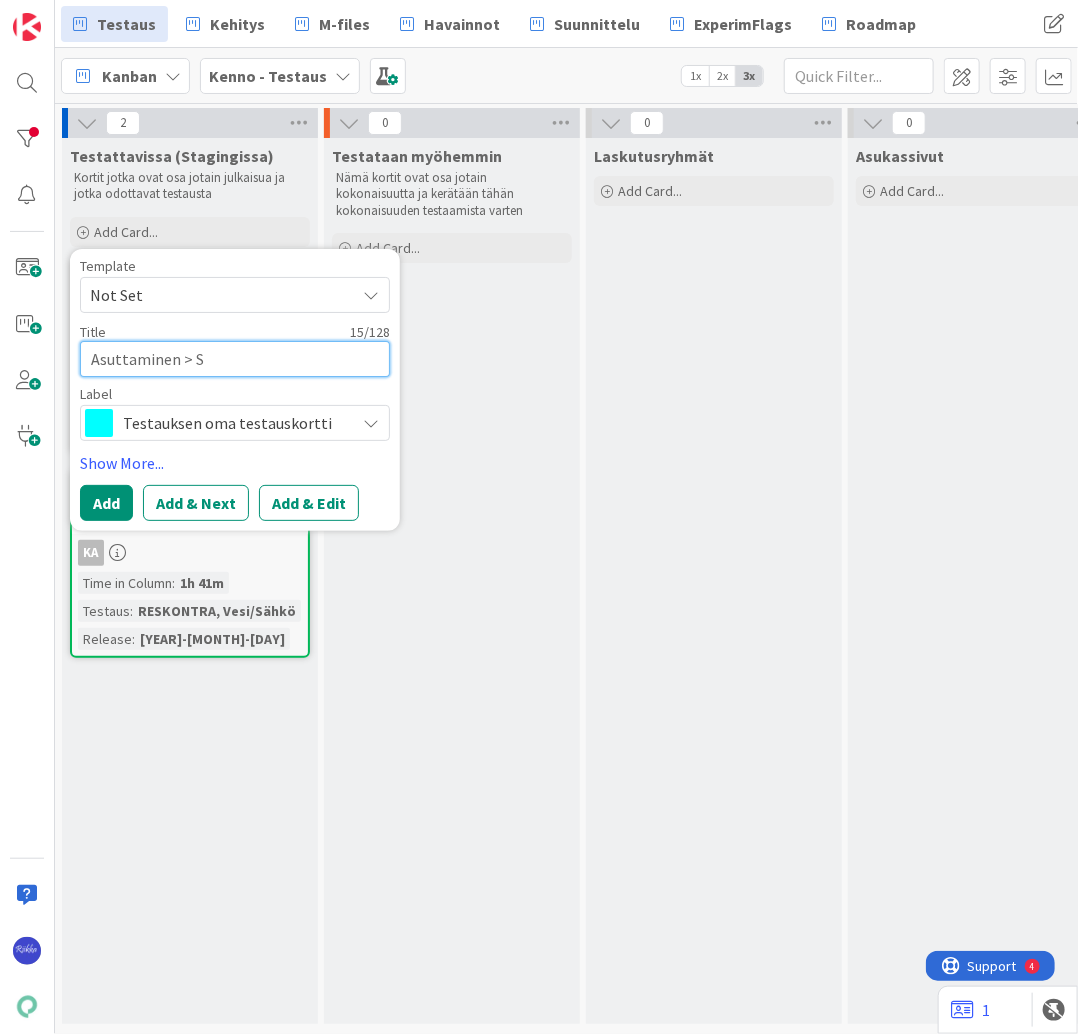type on "x" 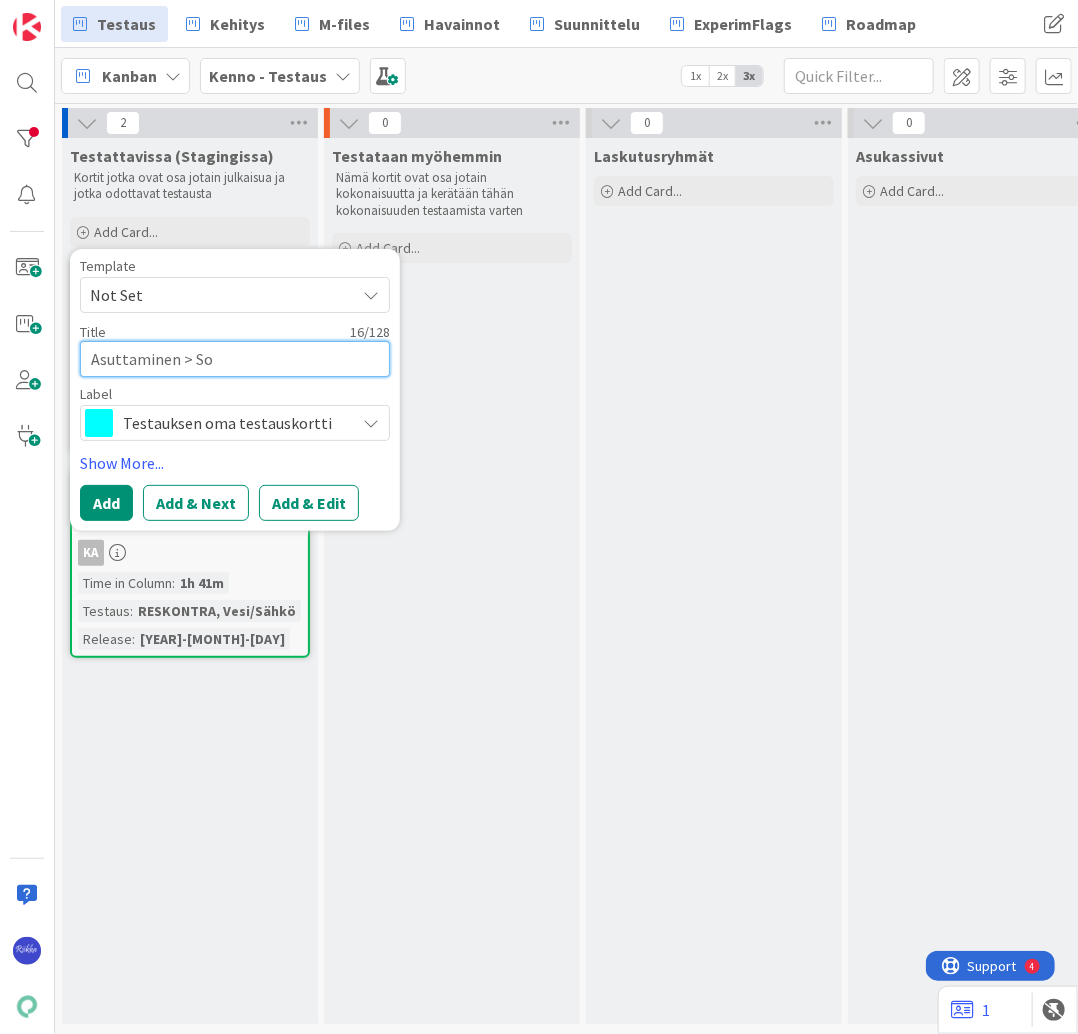 type on "x" 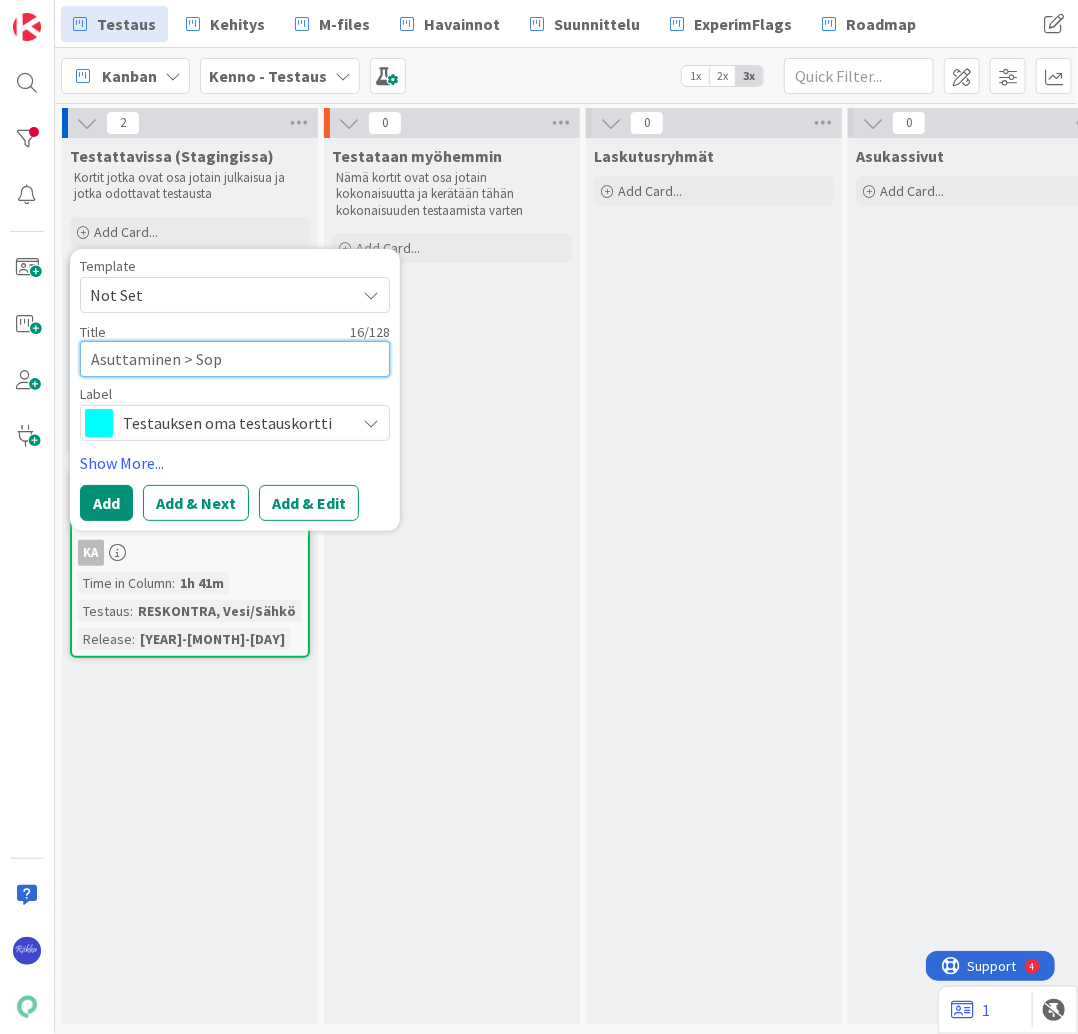 type on "x" 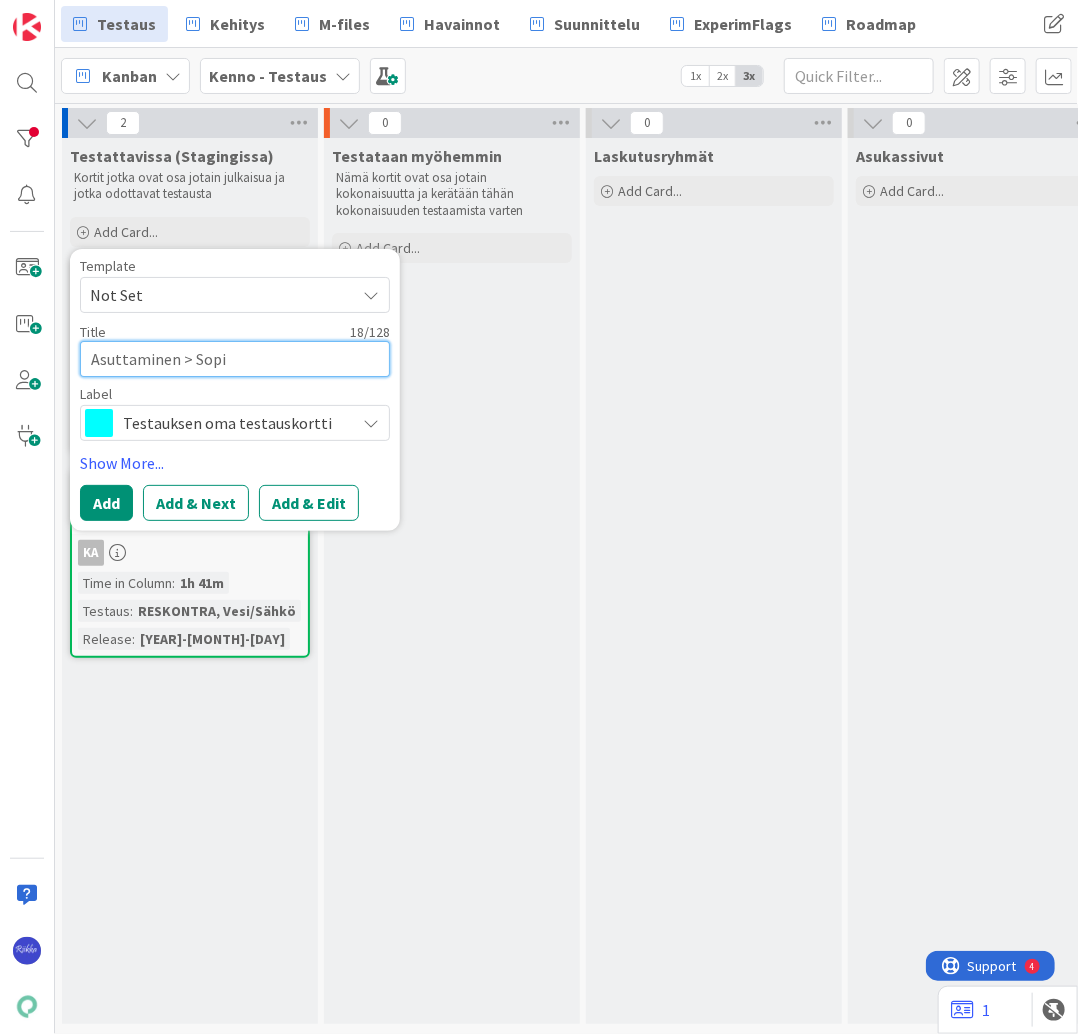 type on "x" 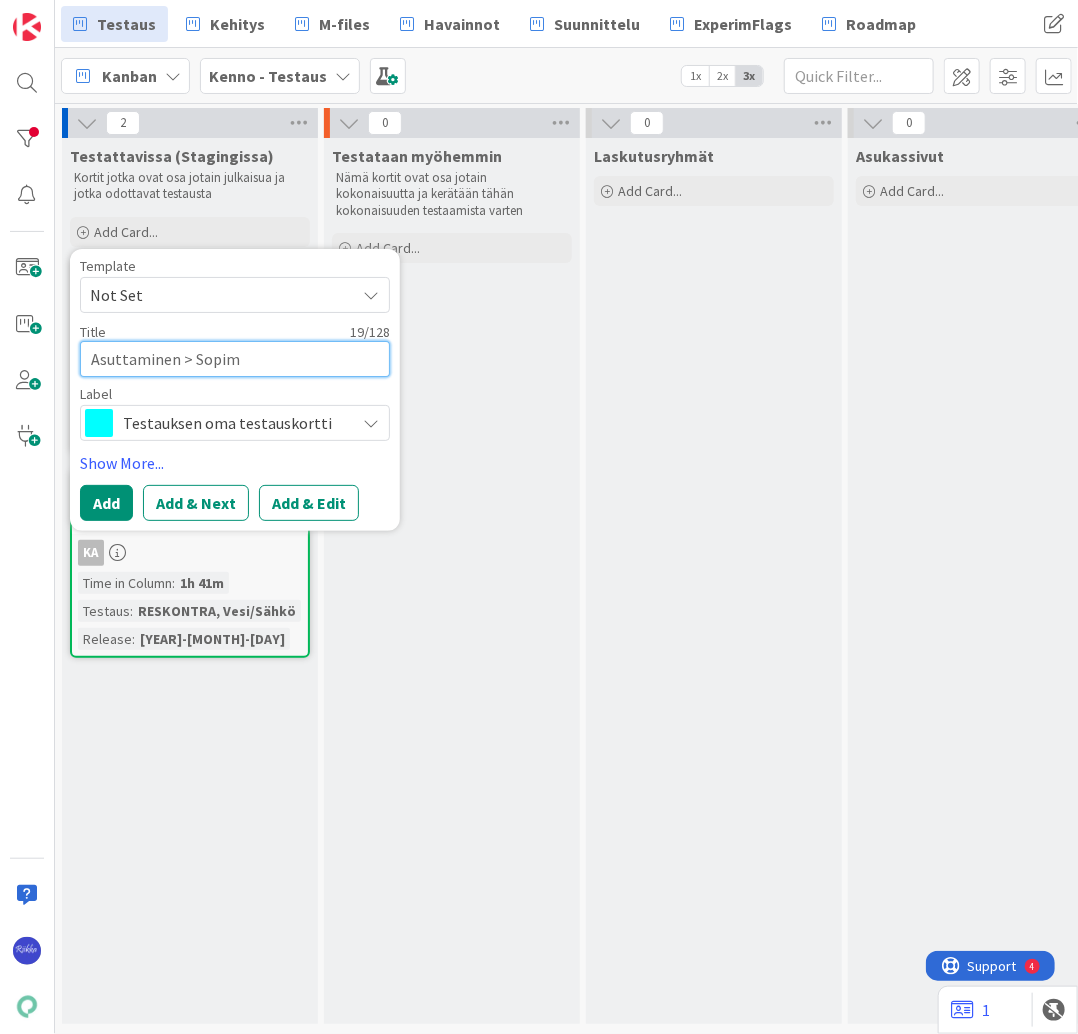 type on "x" 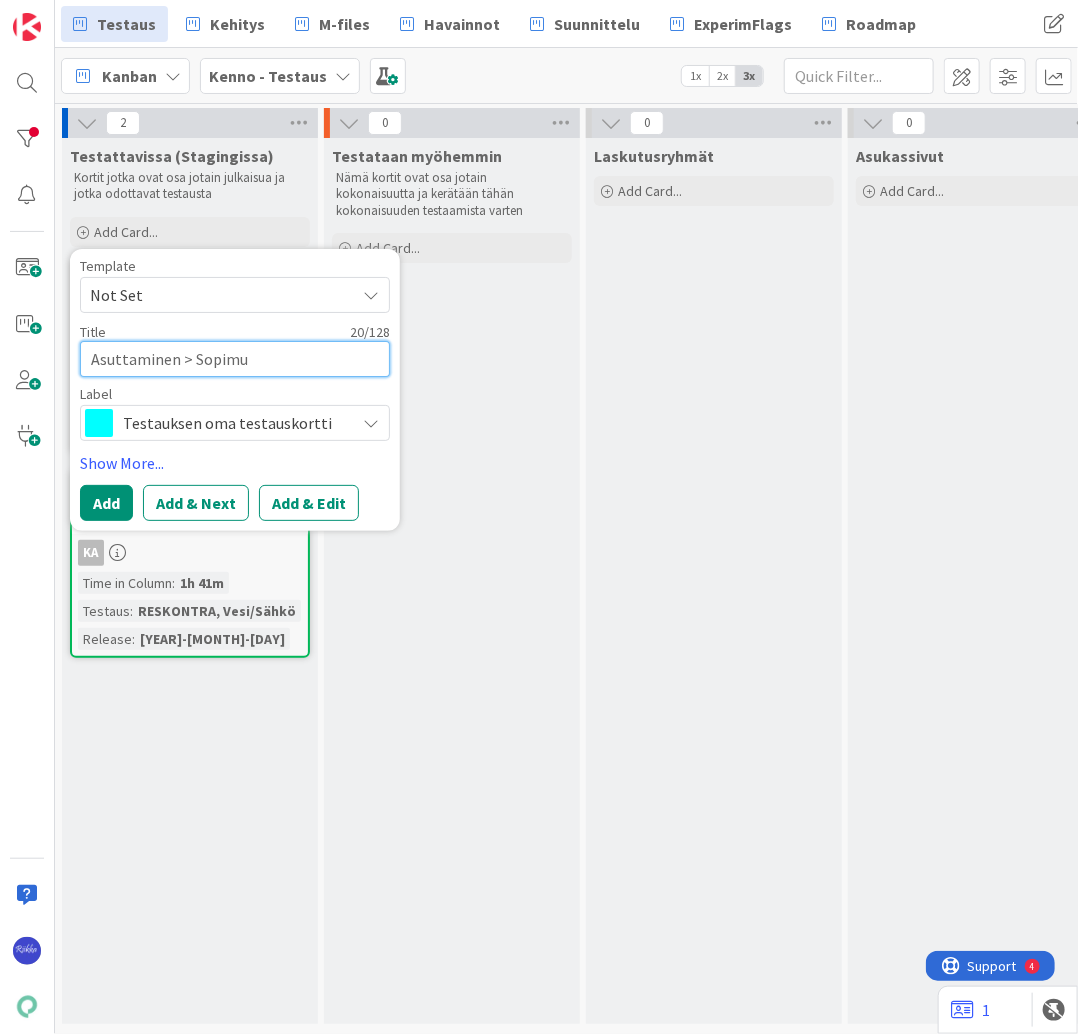 type on "x" 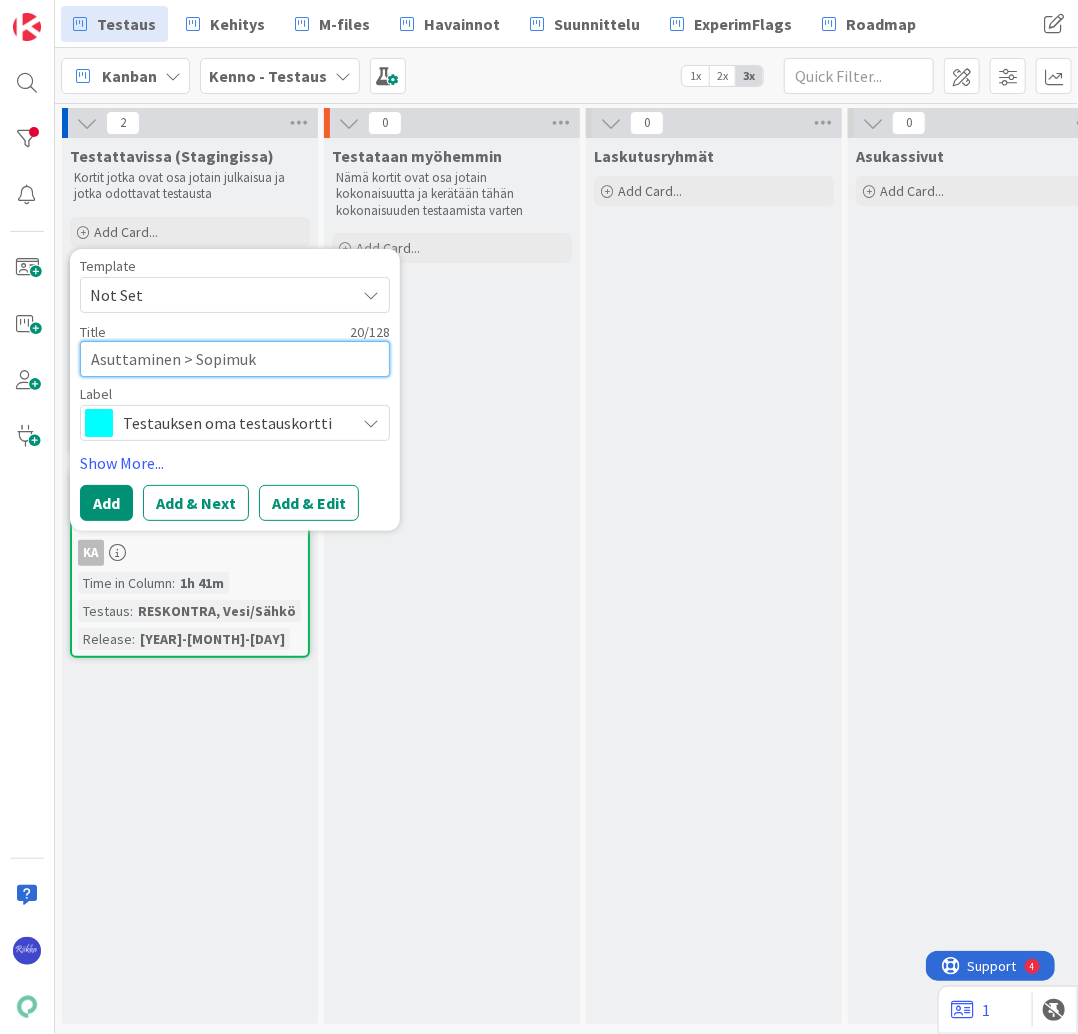 type on "Asuttaminen > Sopimuks" 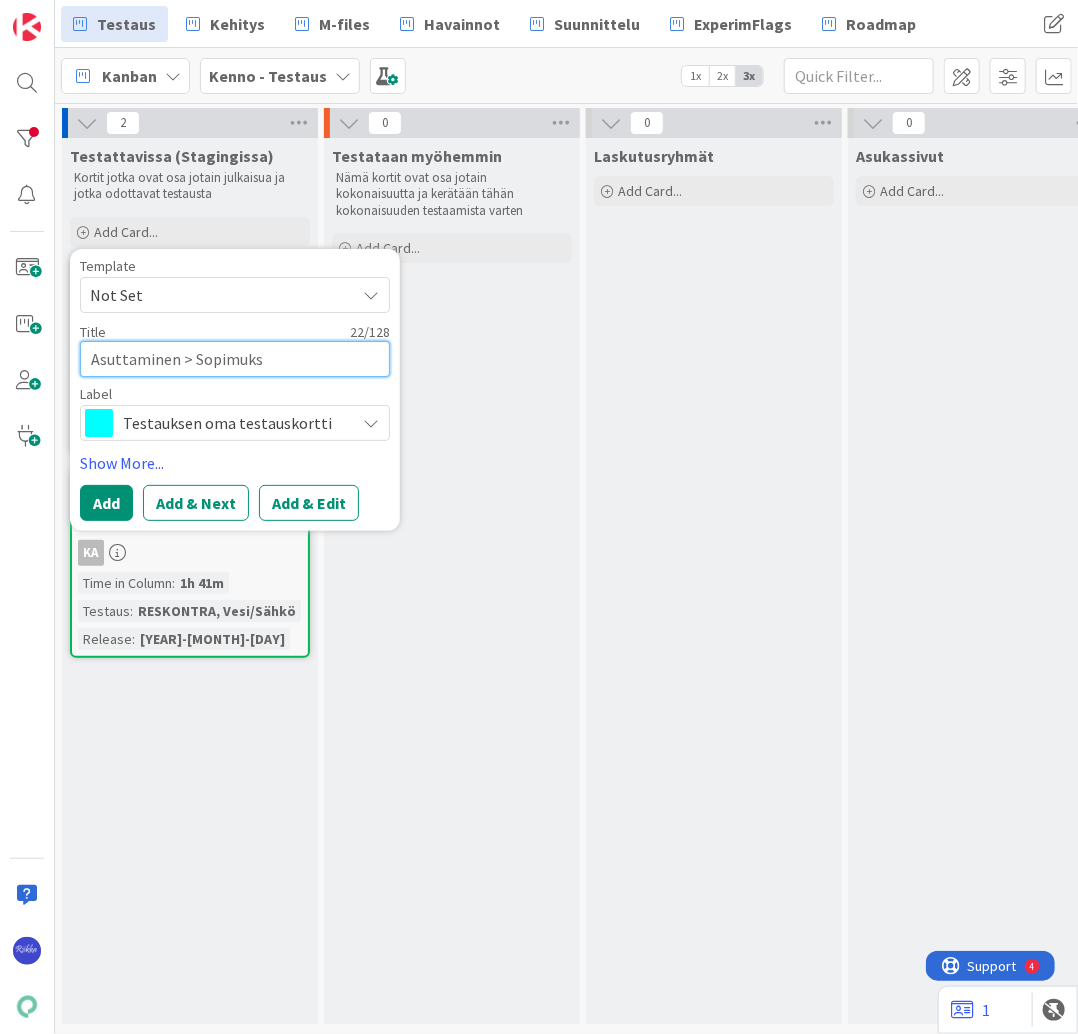 type on "x" 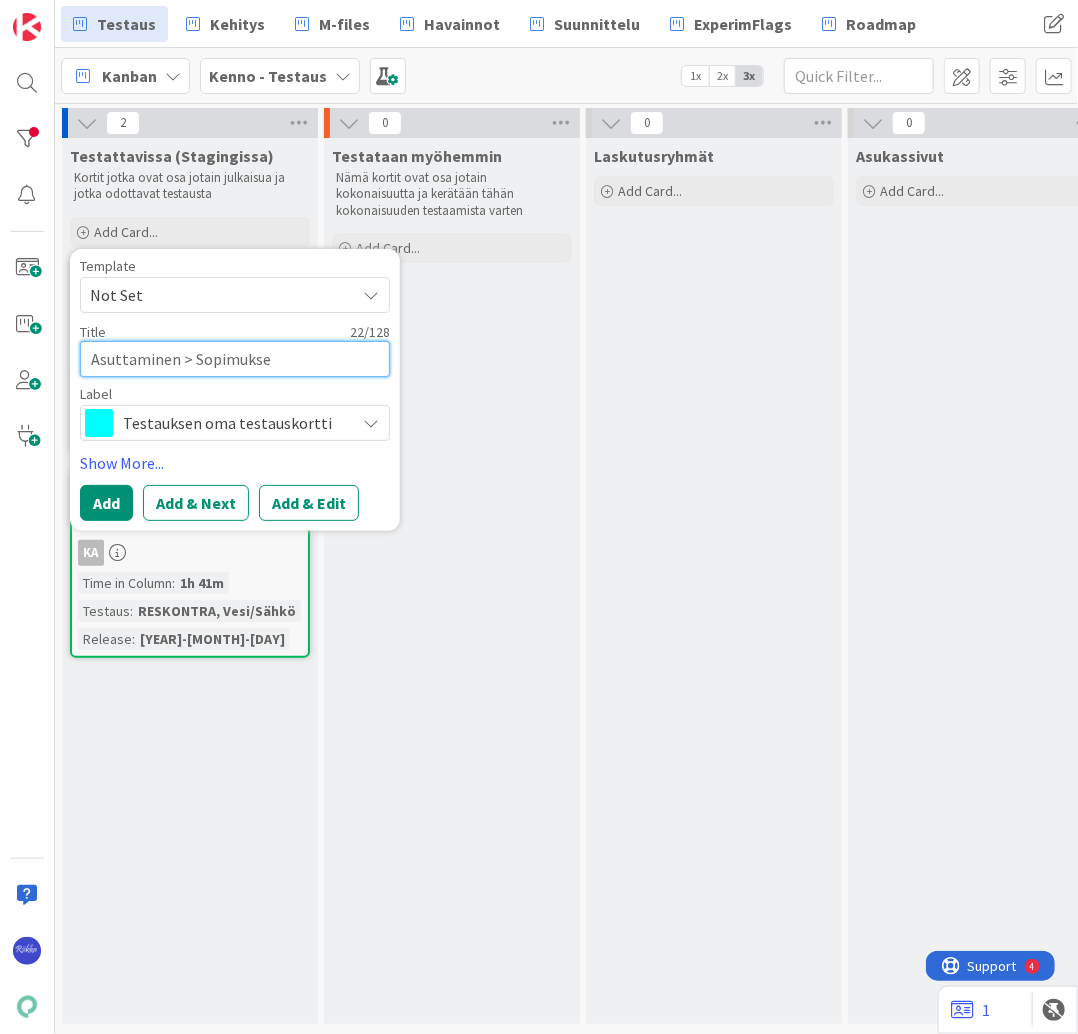 type on "x" 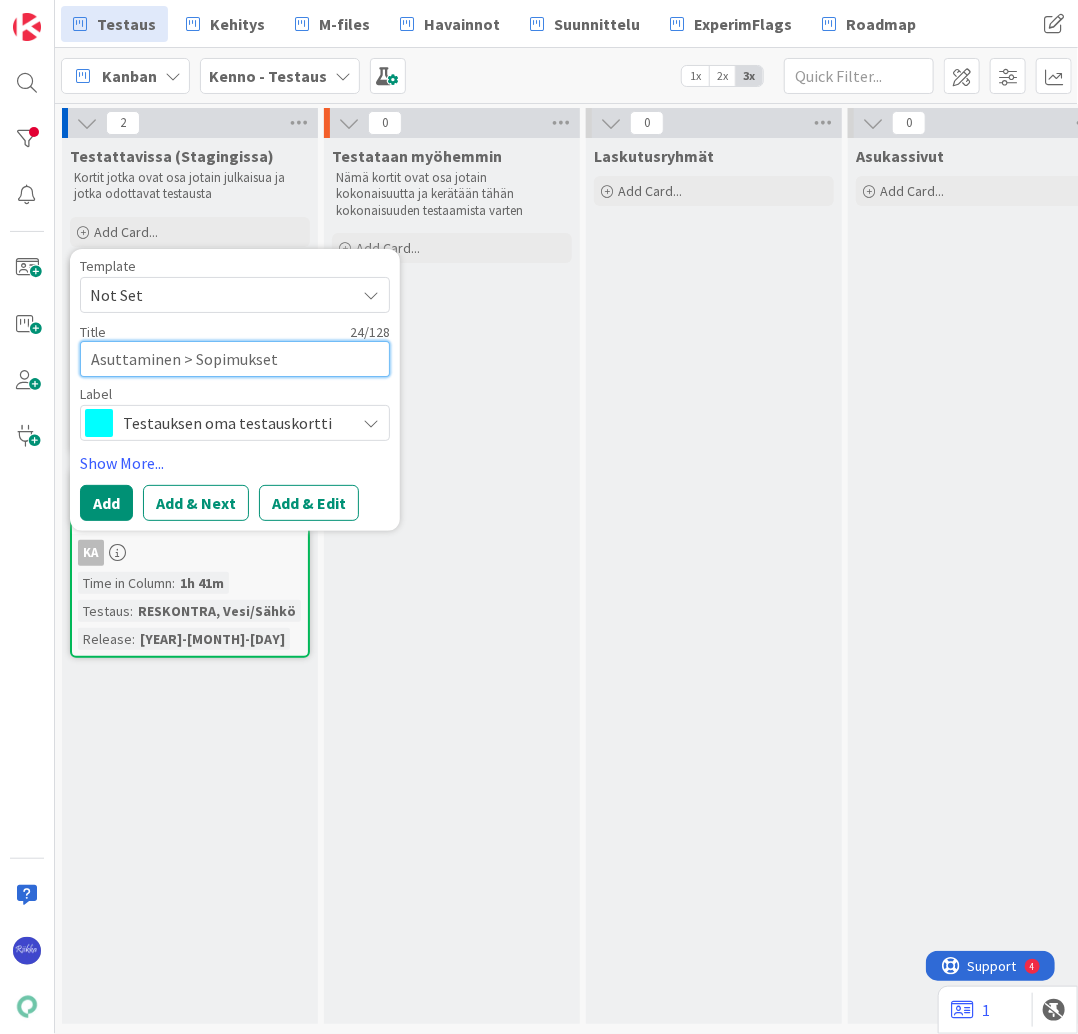 type on "x" 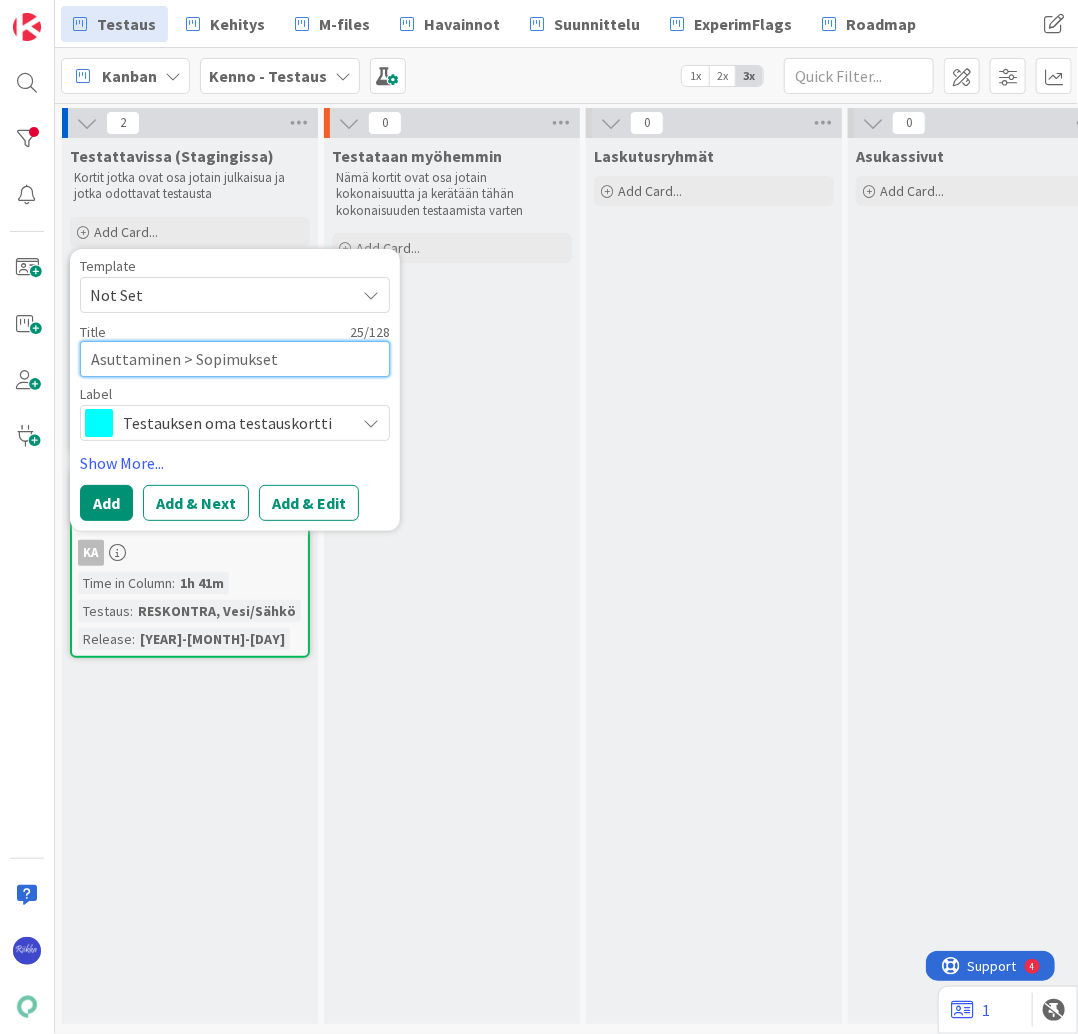 type on "x" 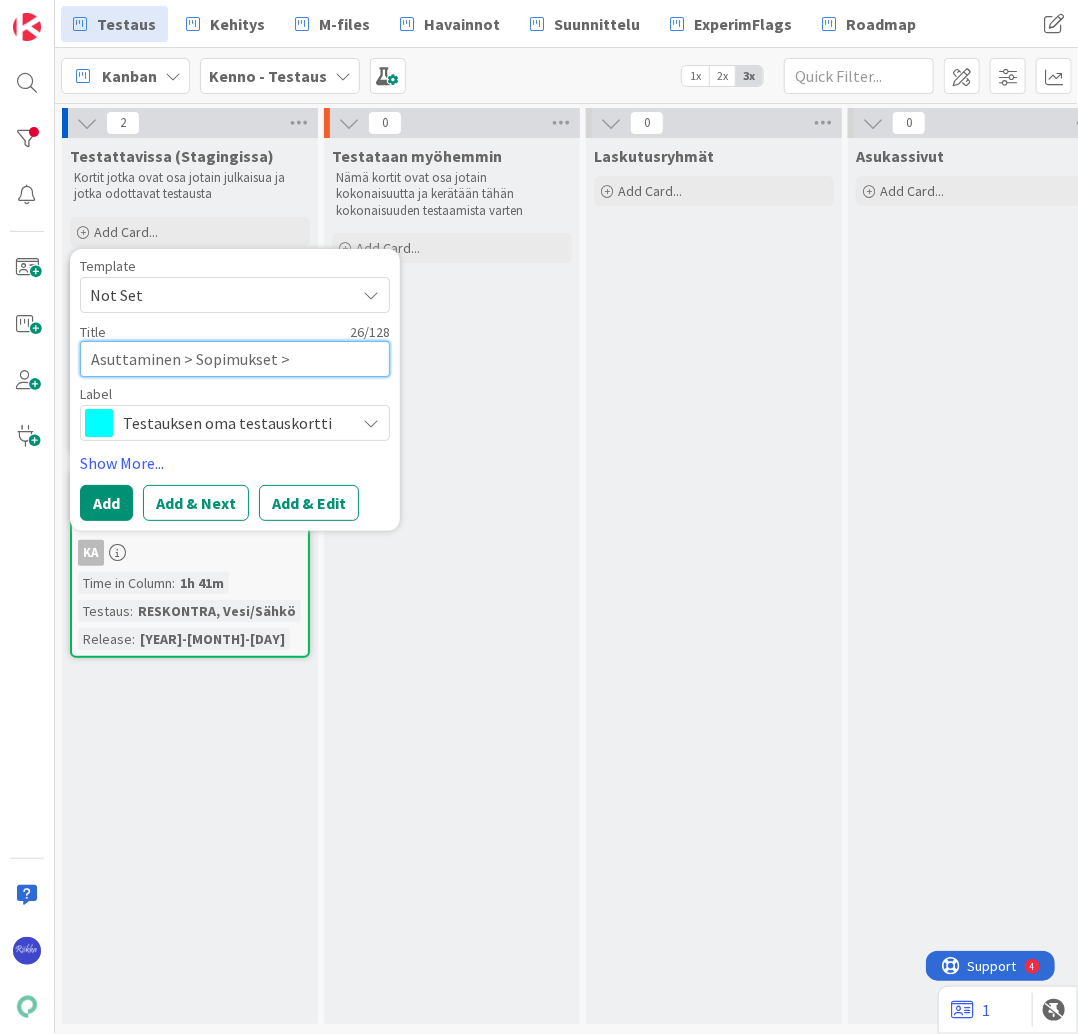 type on "x" 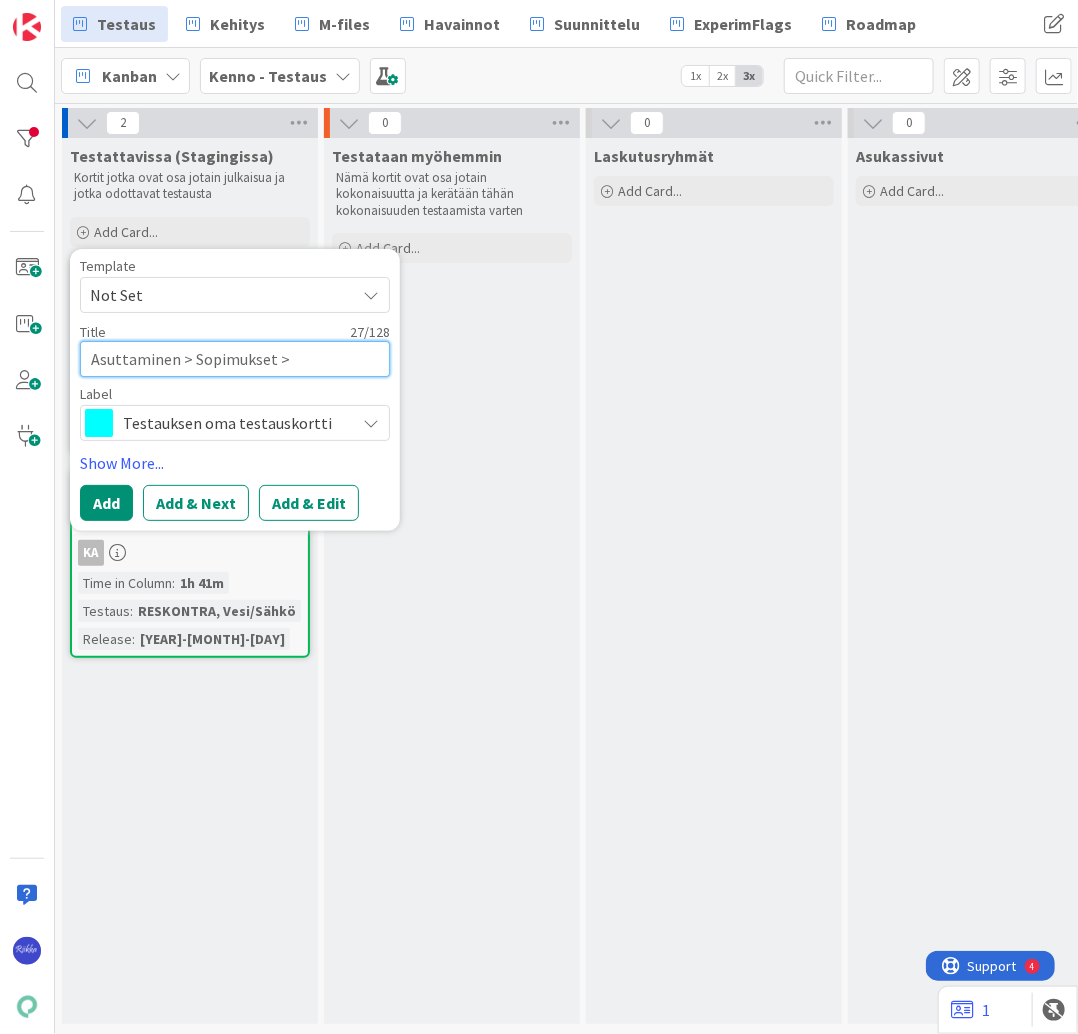 type on "x" 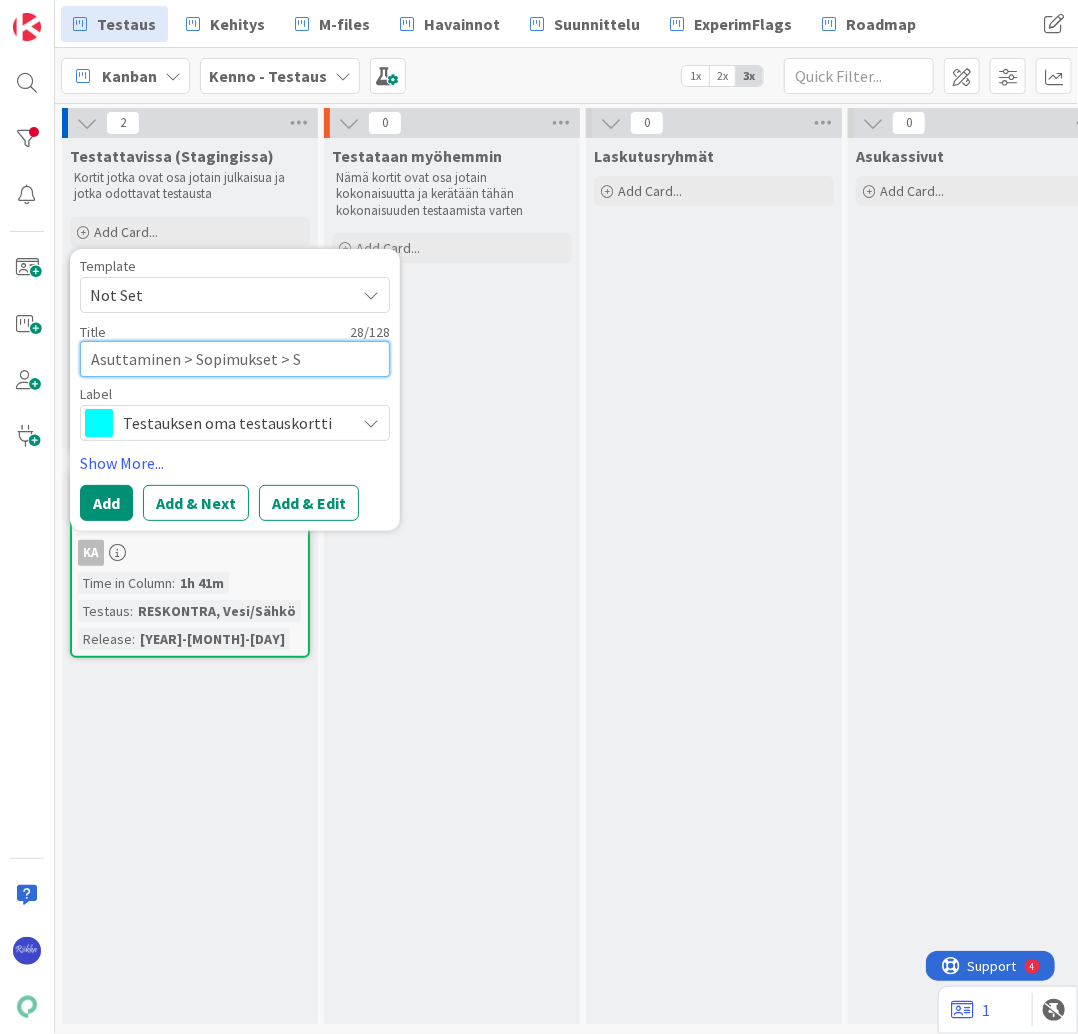 type on "x" 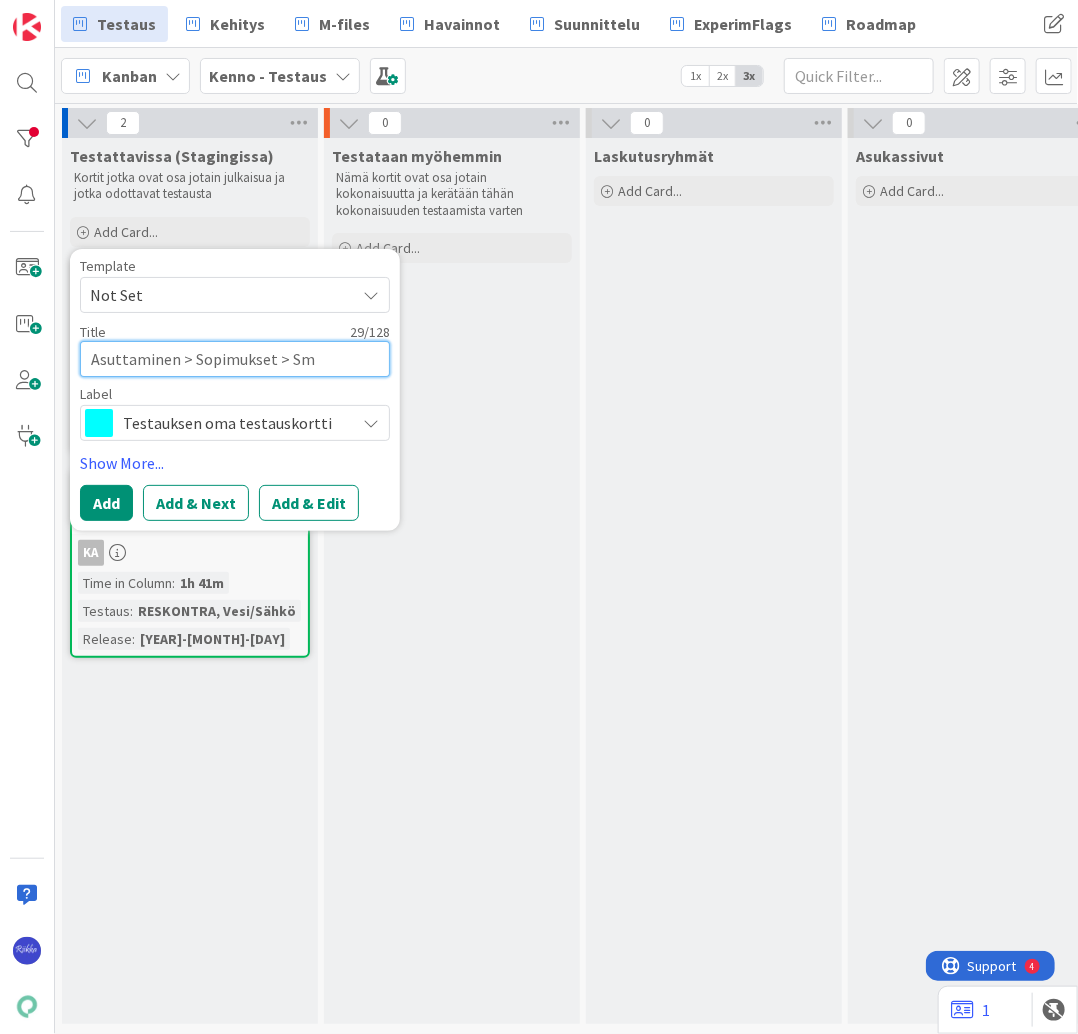 type on "x" 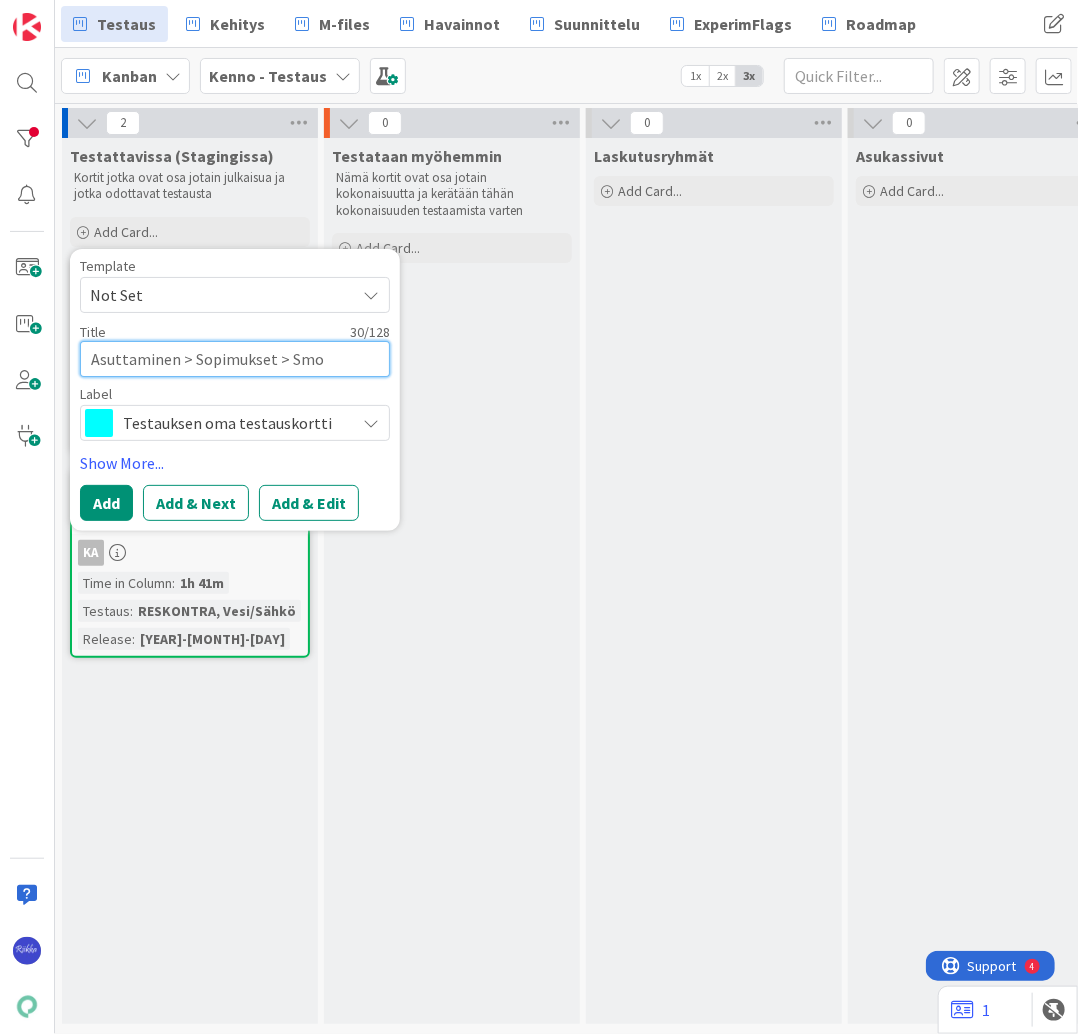 type on "x" 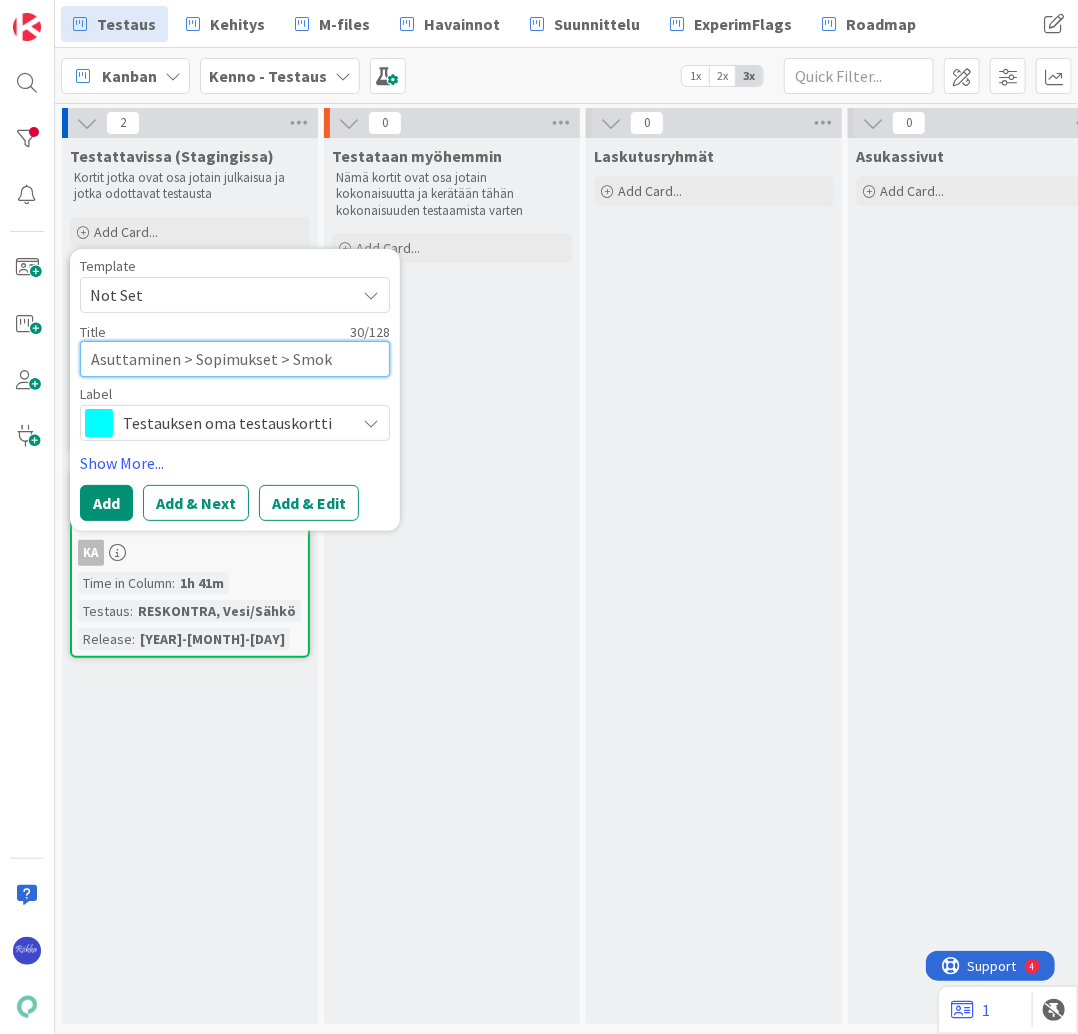 type on "x" 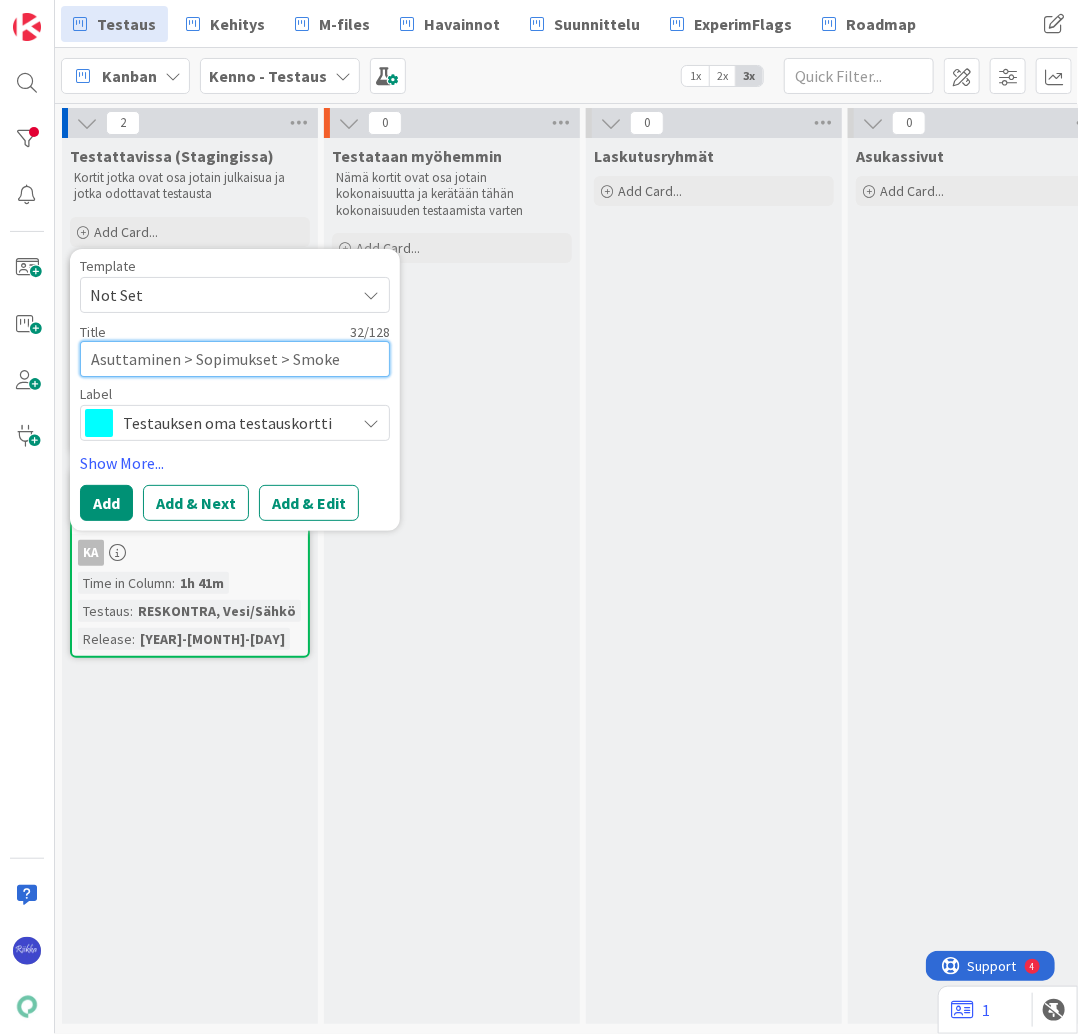 type on "x" 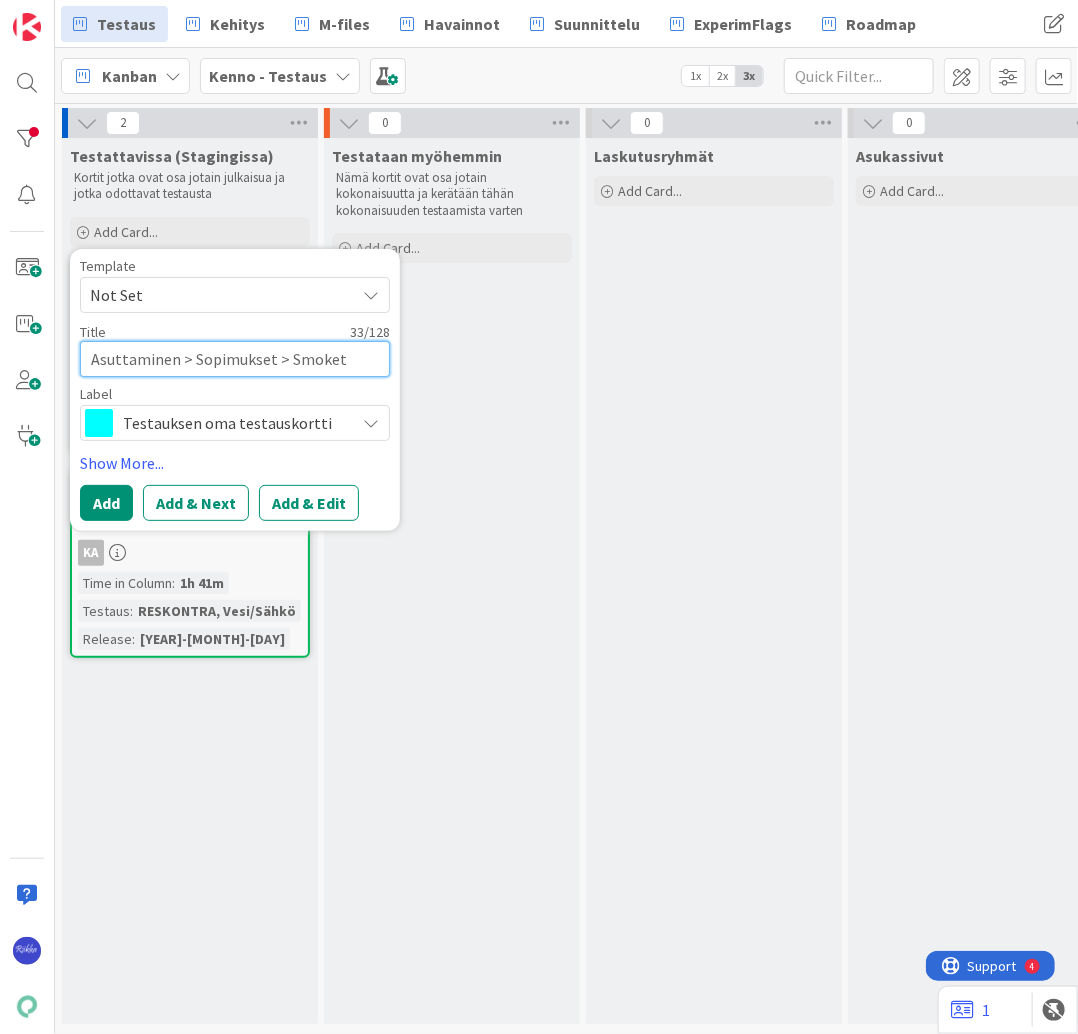 type on "Asuttaminen > Sopimukset > Smoket" 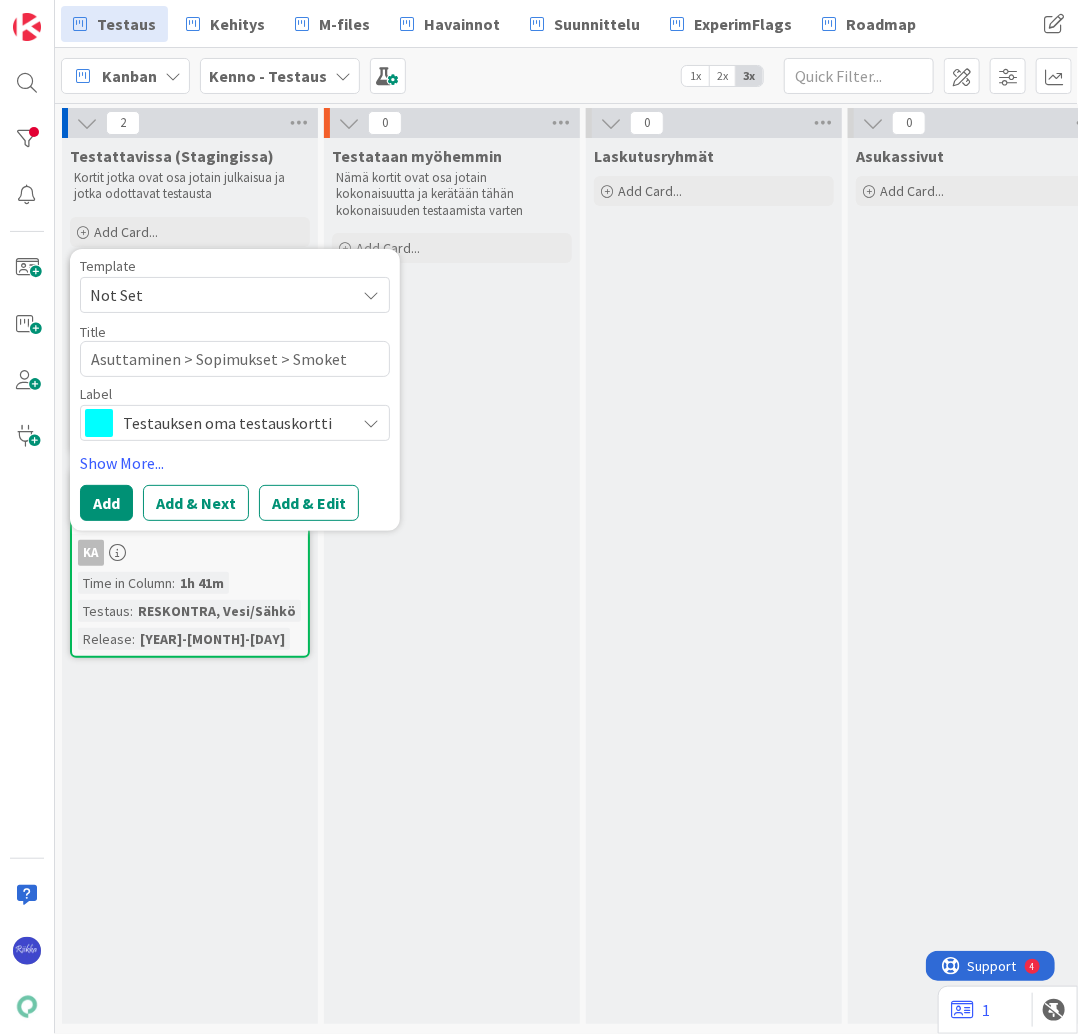 click on "Add & Edit" at bounding box center [309, 503] 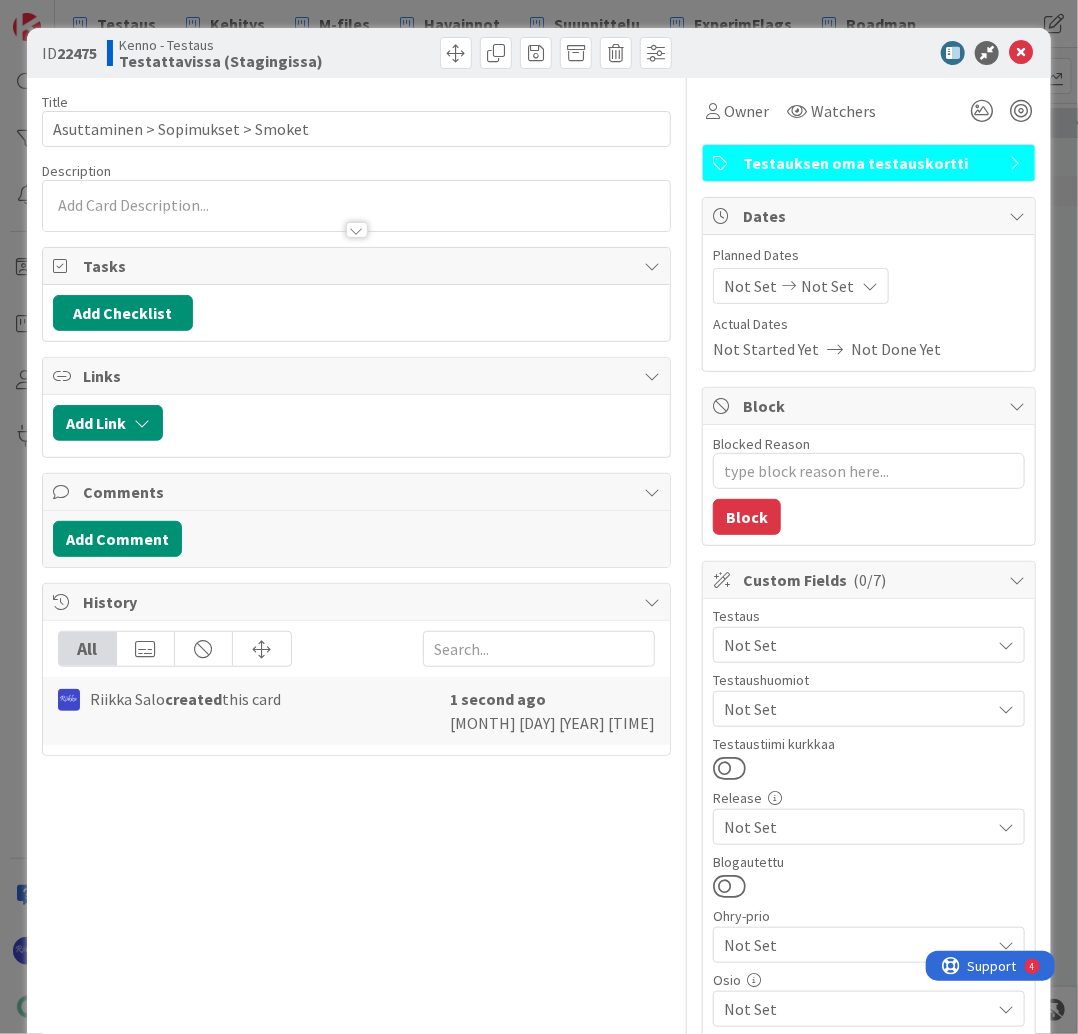 scroll, scrollTop: 0, scrollLeft: 0, axis: both 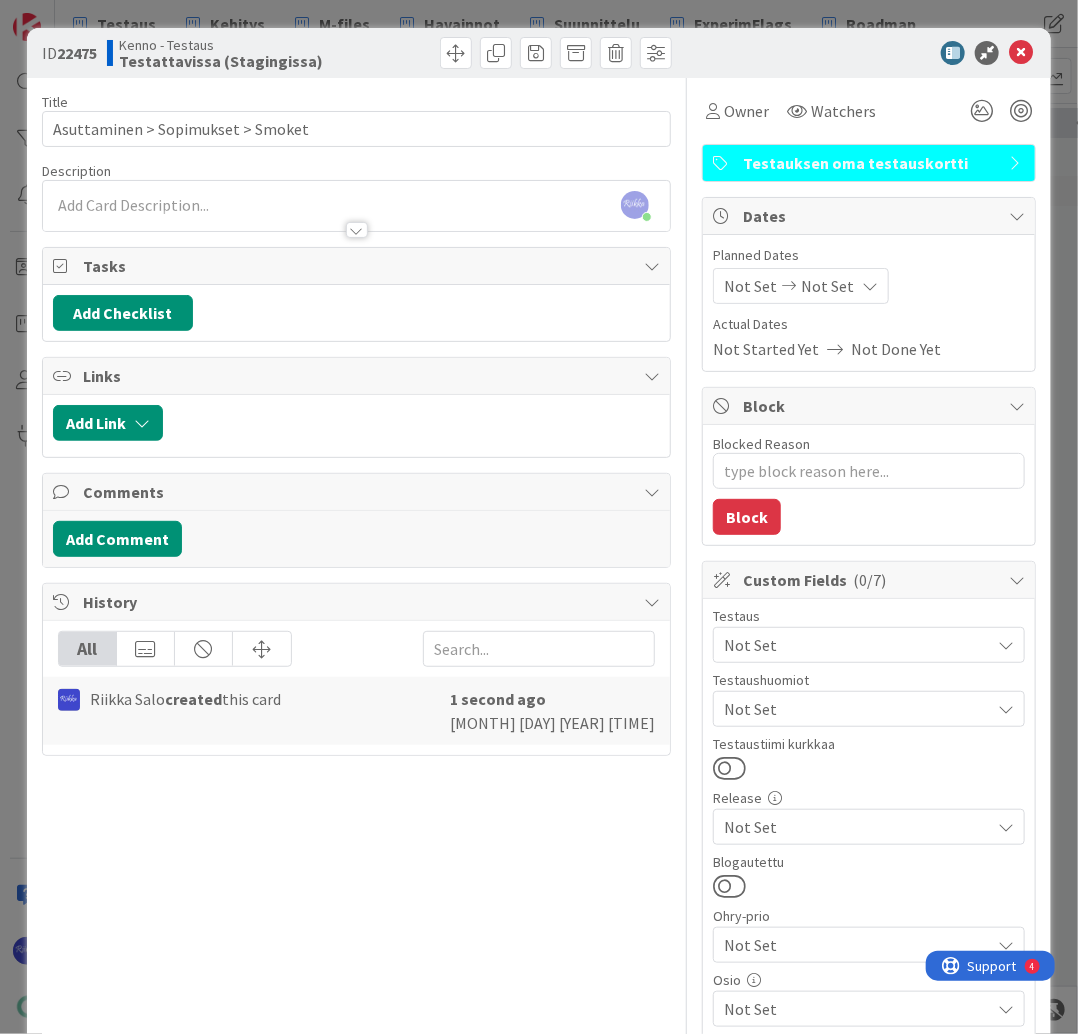 click at bounding box center [357, 230] 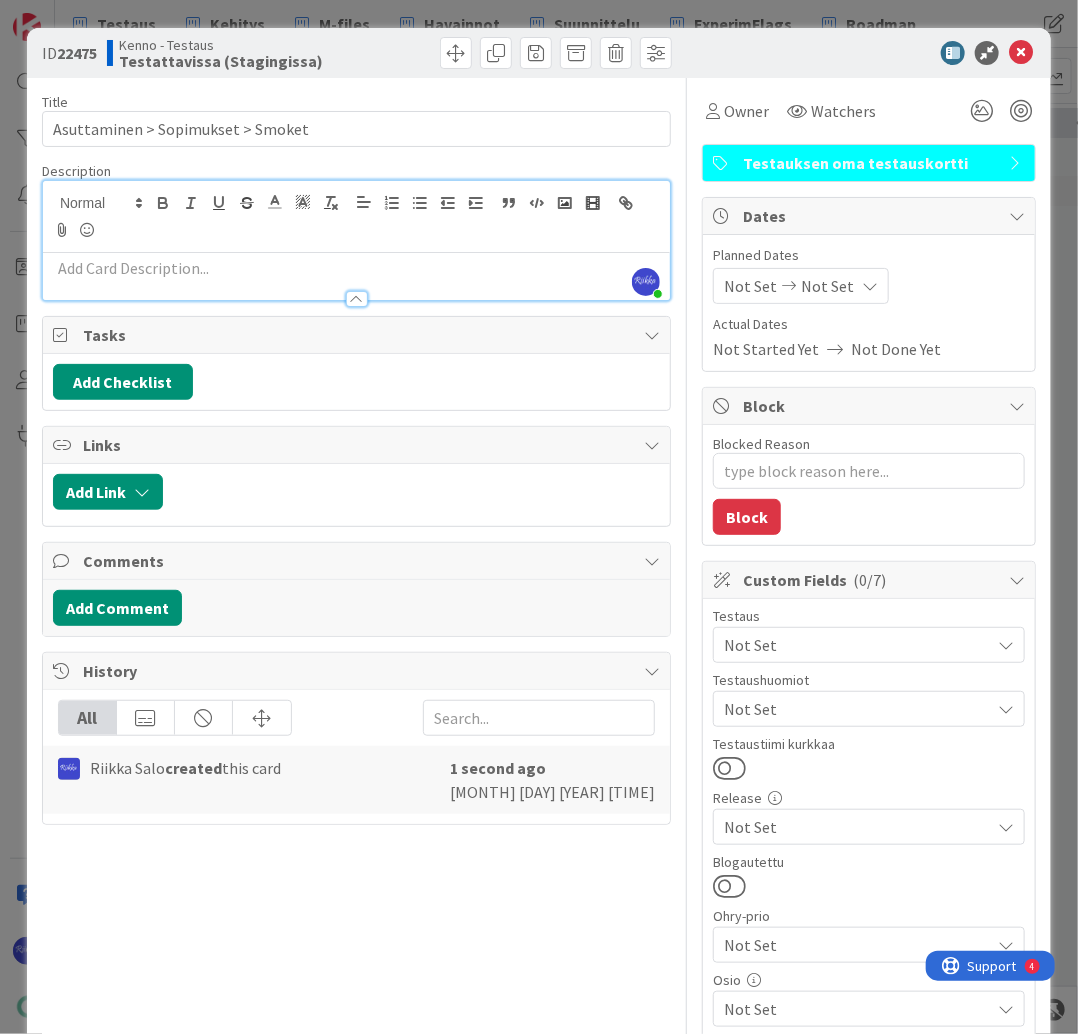click at bounding box center [356, 268] 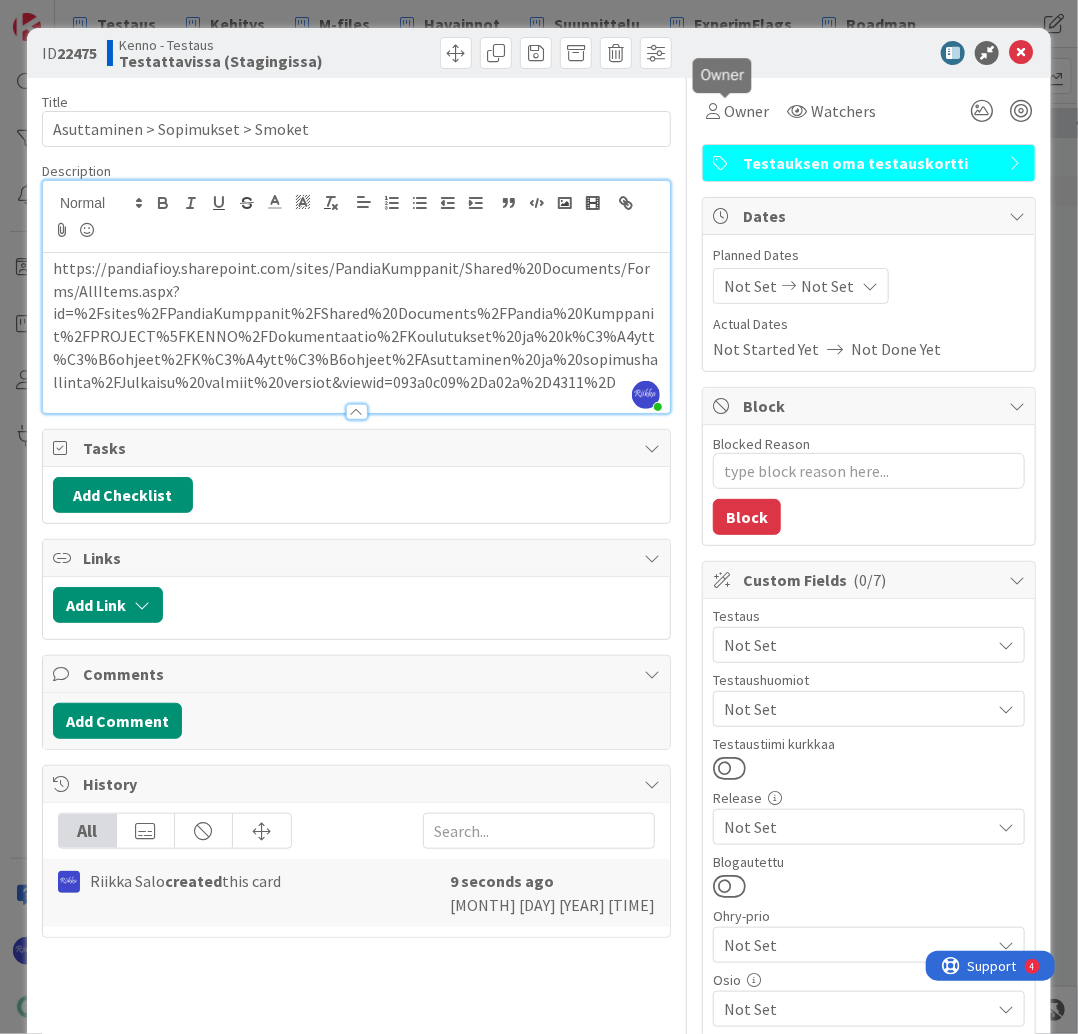 click on "Owner" at bounding box center (746, 111) 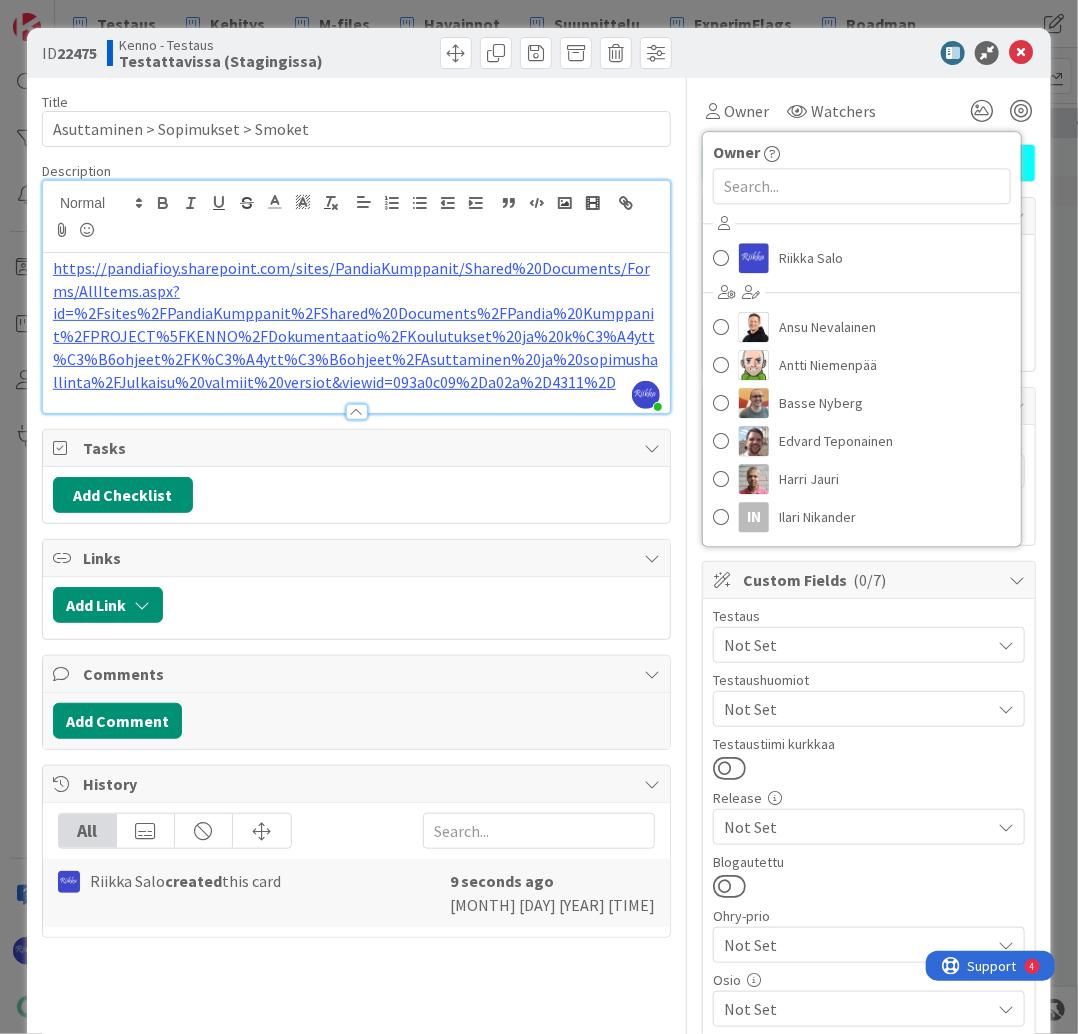 click on "Riikka Salo" at bounding box center [811, 258] 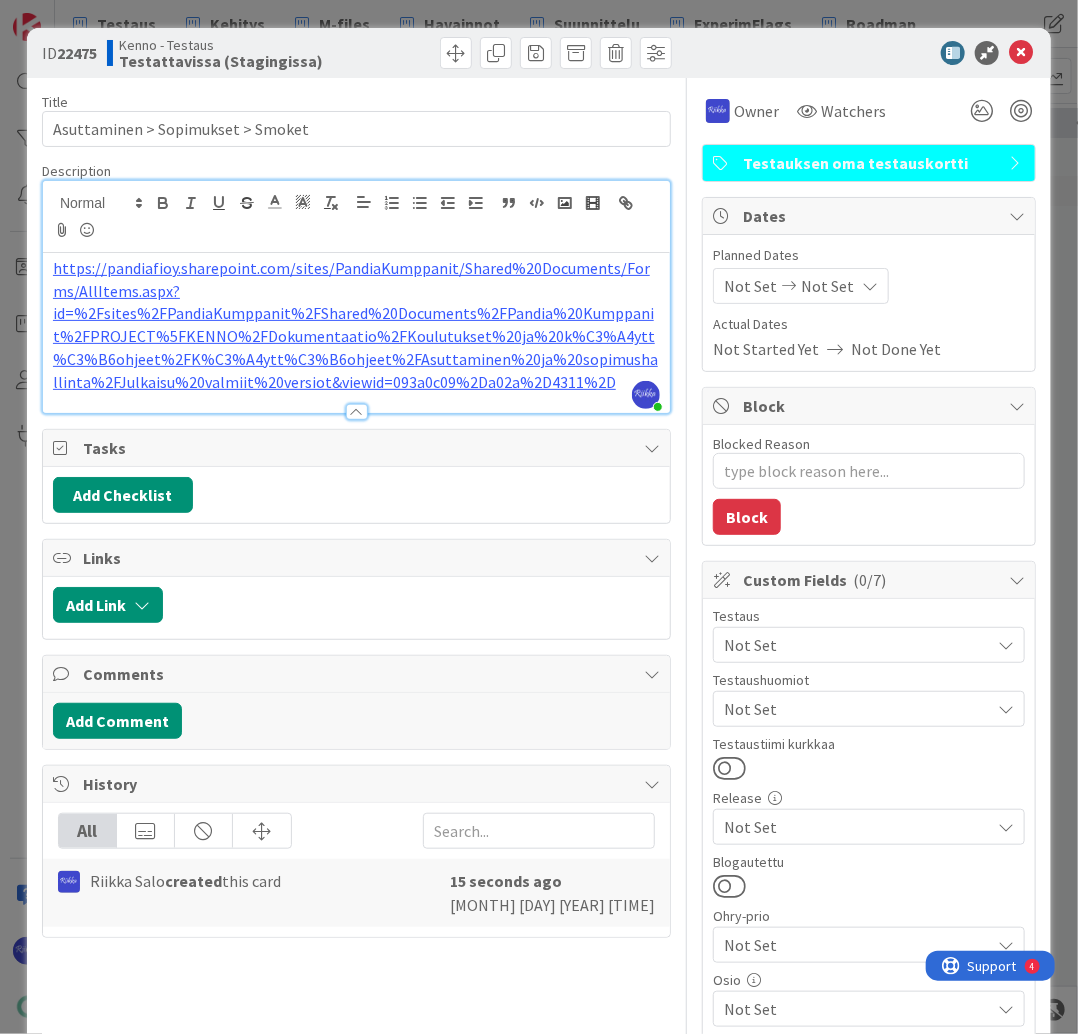 type on "x" 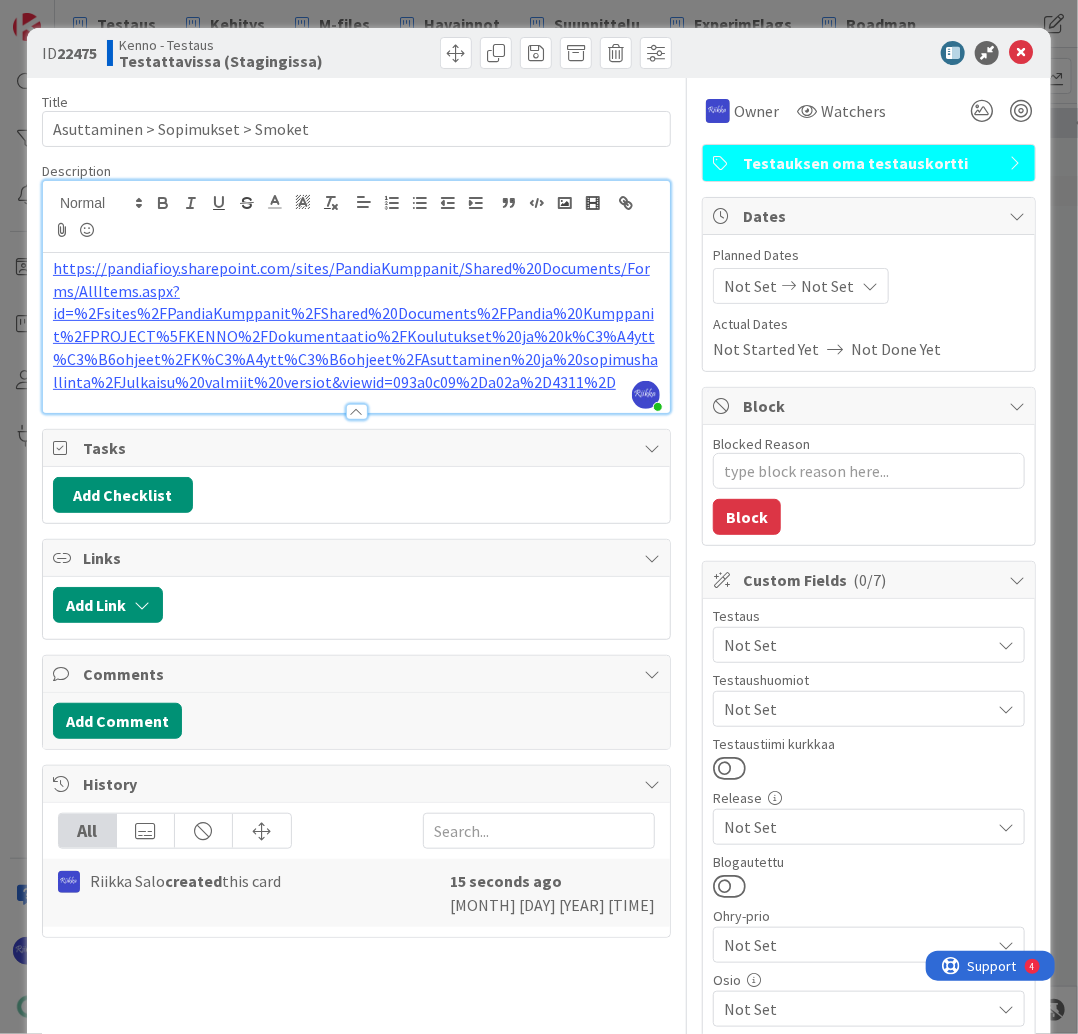 click on "ID  22475 Kenno - Testaus Testattavissa (Stagingissa)" at bounding box center (357, 53) 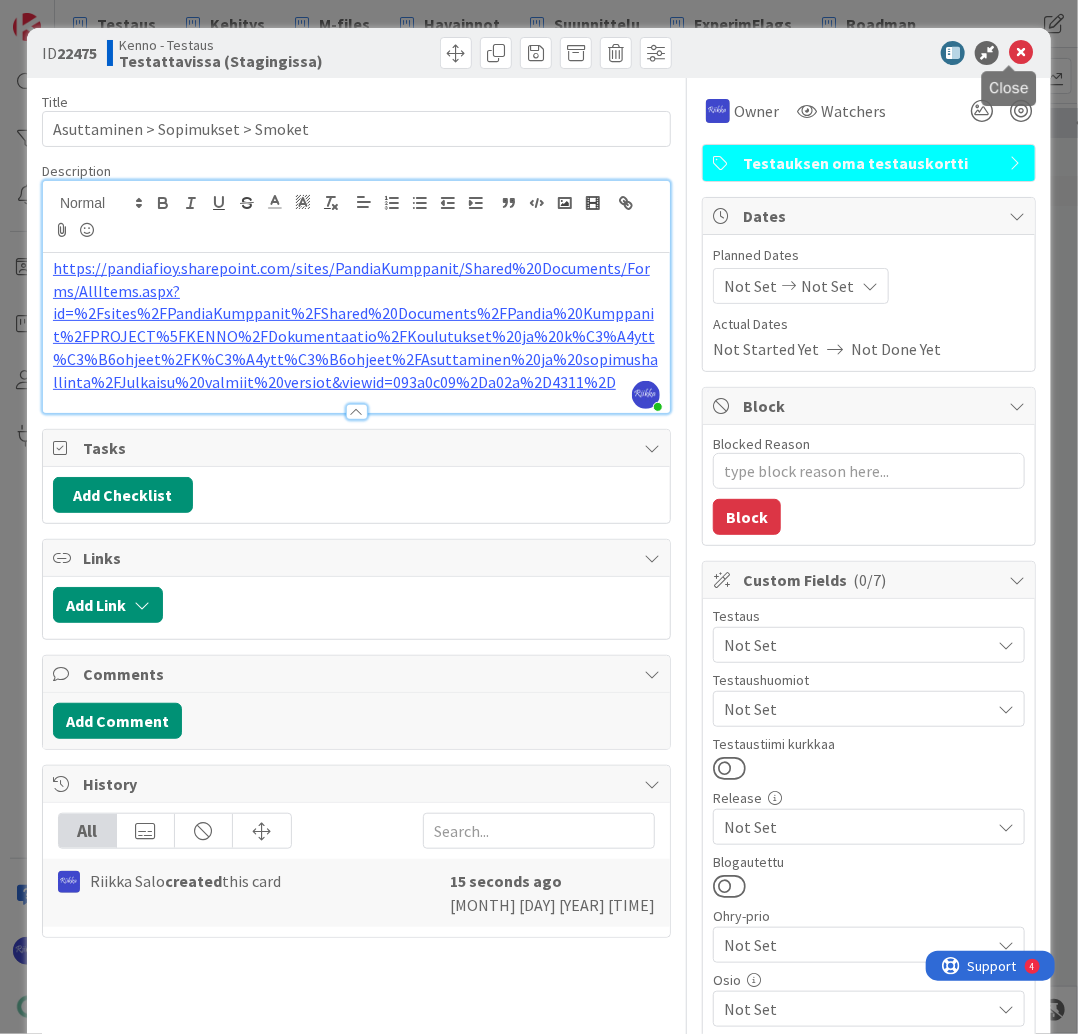 click at bounding box center (1021, 53) 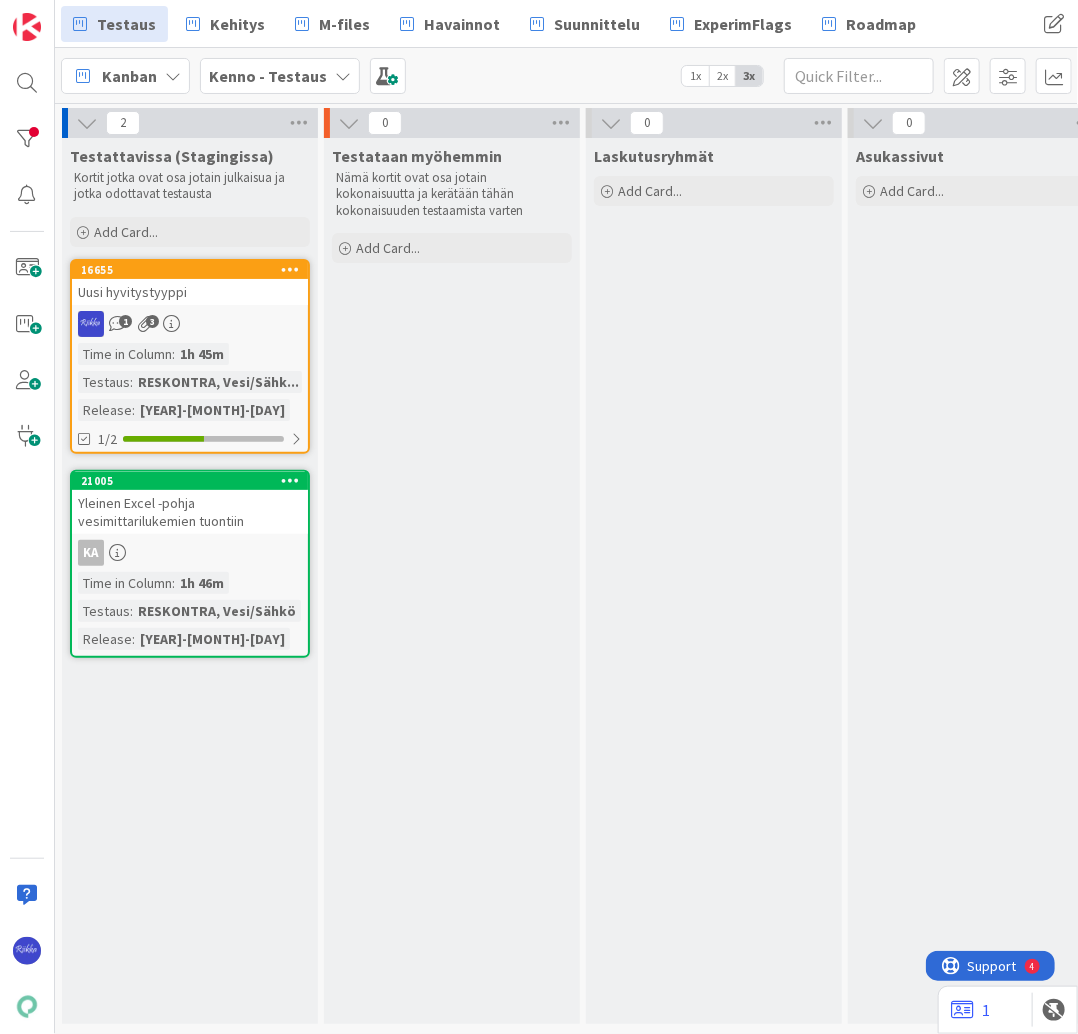 scroll, scrollTop: 0, scrollLeft: 0, axis: both 